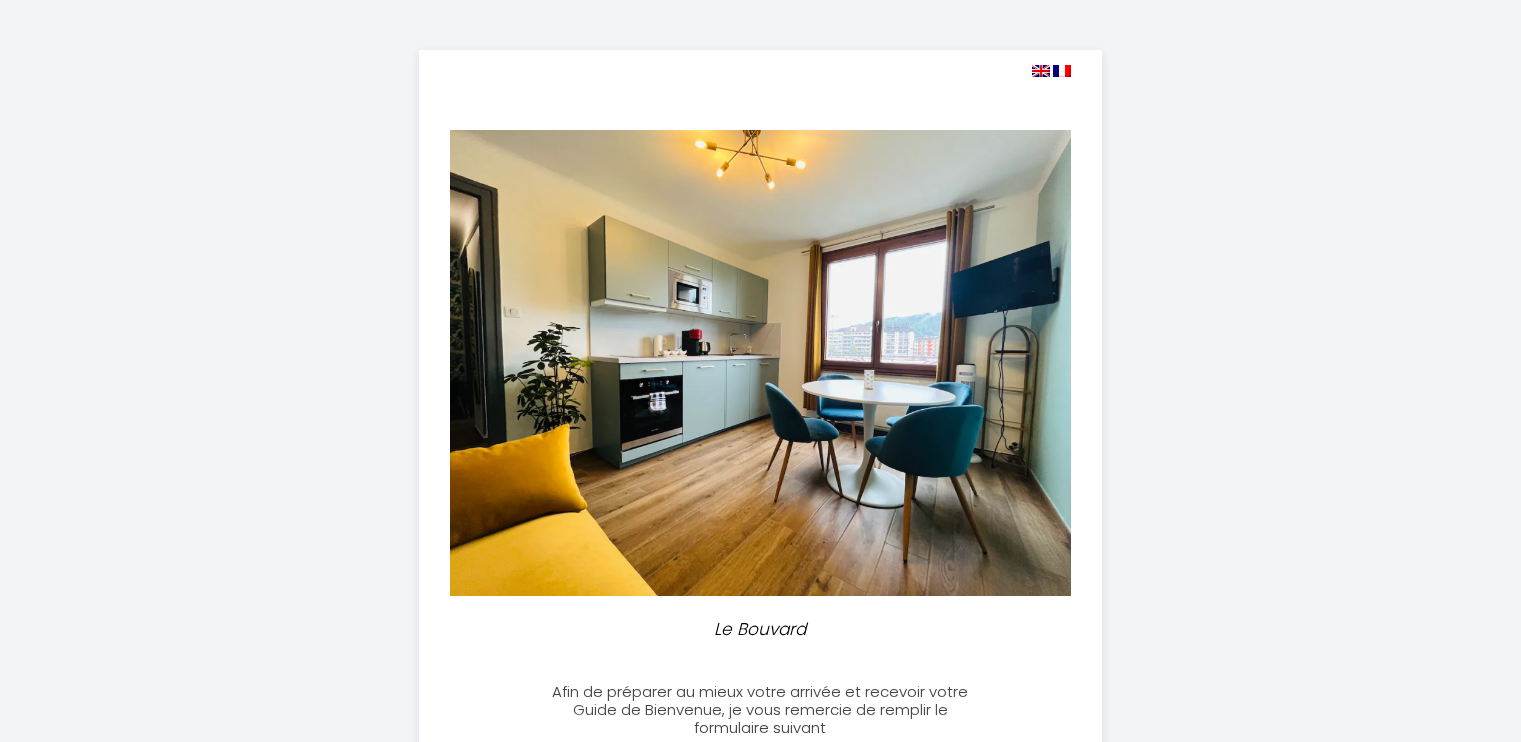 select 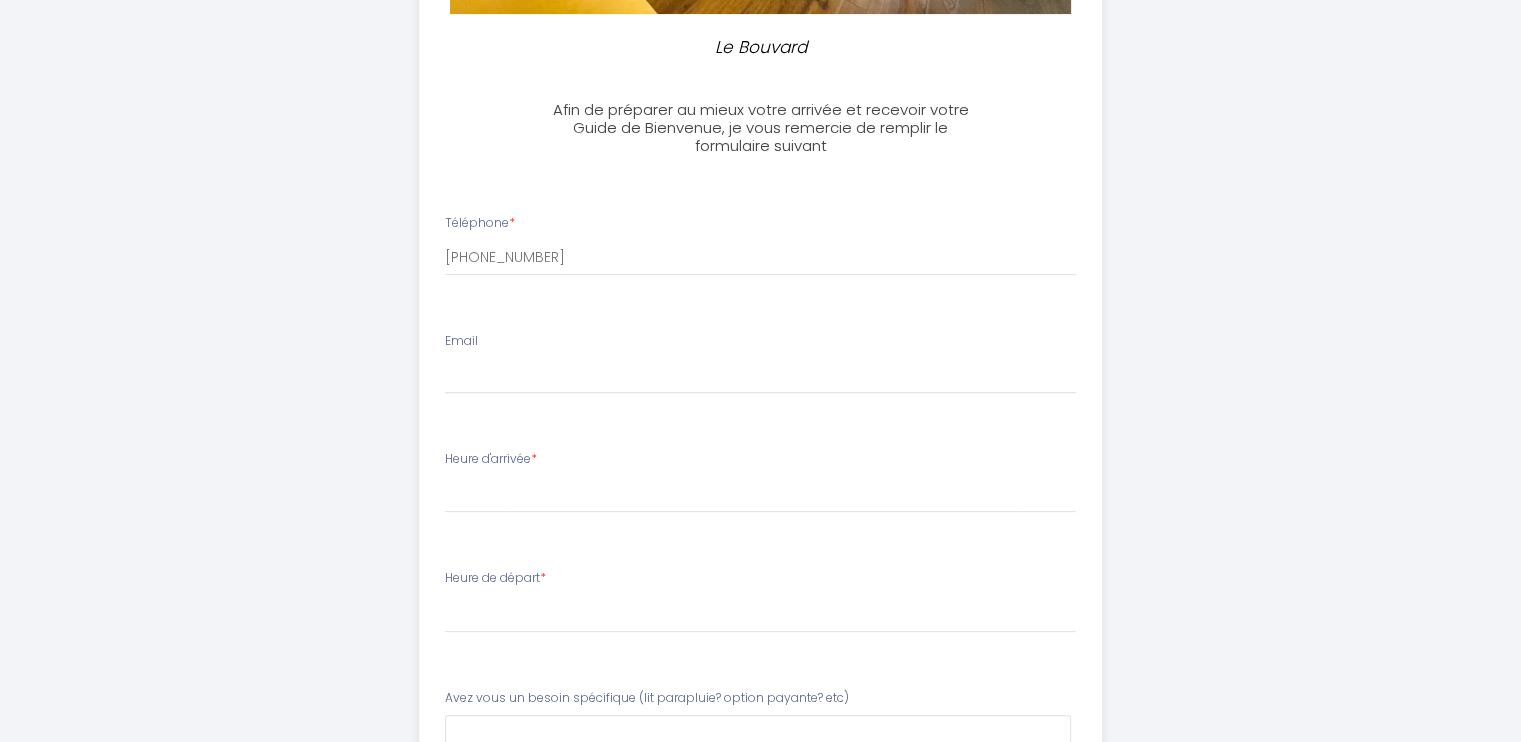 scroll, scrollTop: 600, scrollLeft: 0, axis: vertical 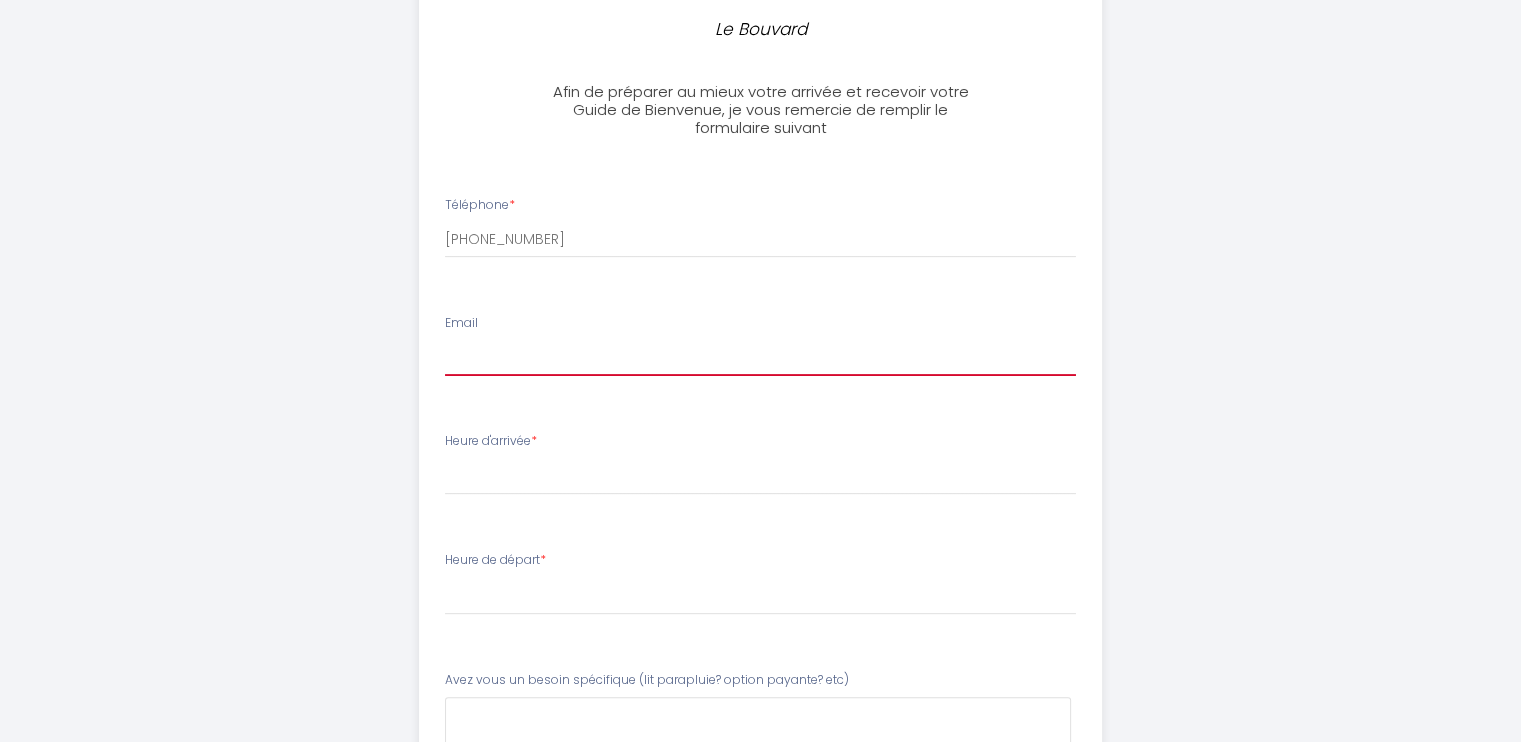 click on "Email" at bounding box center [760, 358] 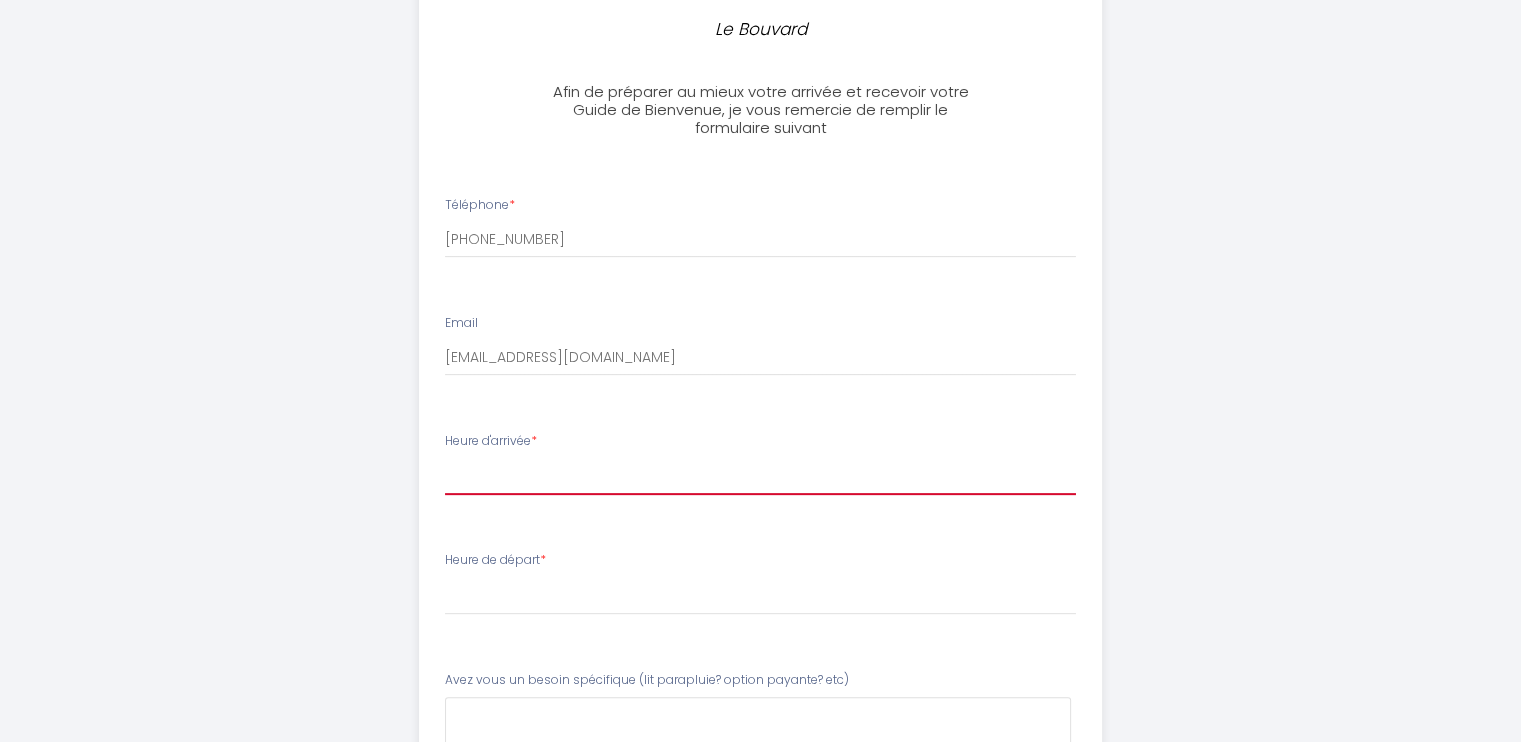 click on "16:00 16:30 17:00 17:30 18:00 18:30 19:00 19:30 20:00 20:30 21:00 21:30 22:00 22:30 23:00 23:30" at bounding box center [760, 476] 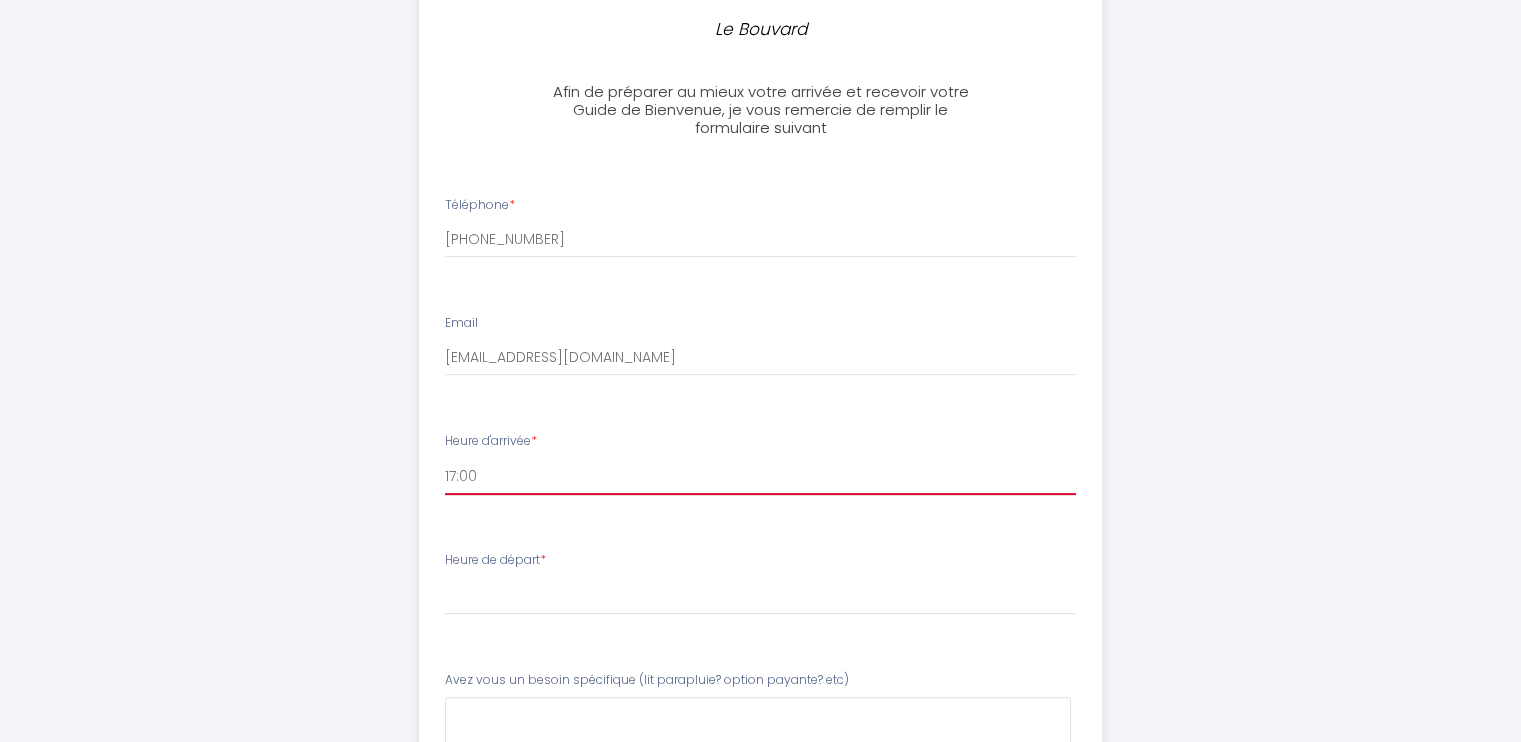 click on "16:00 16:30 17:00 17:30 18:00 18:30 19:00 19:30 20:00 20:30 21:00 21:30 22:00 22:30 23:00 23:30" at bounding box center (760, 476) 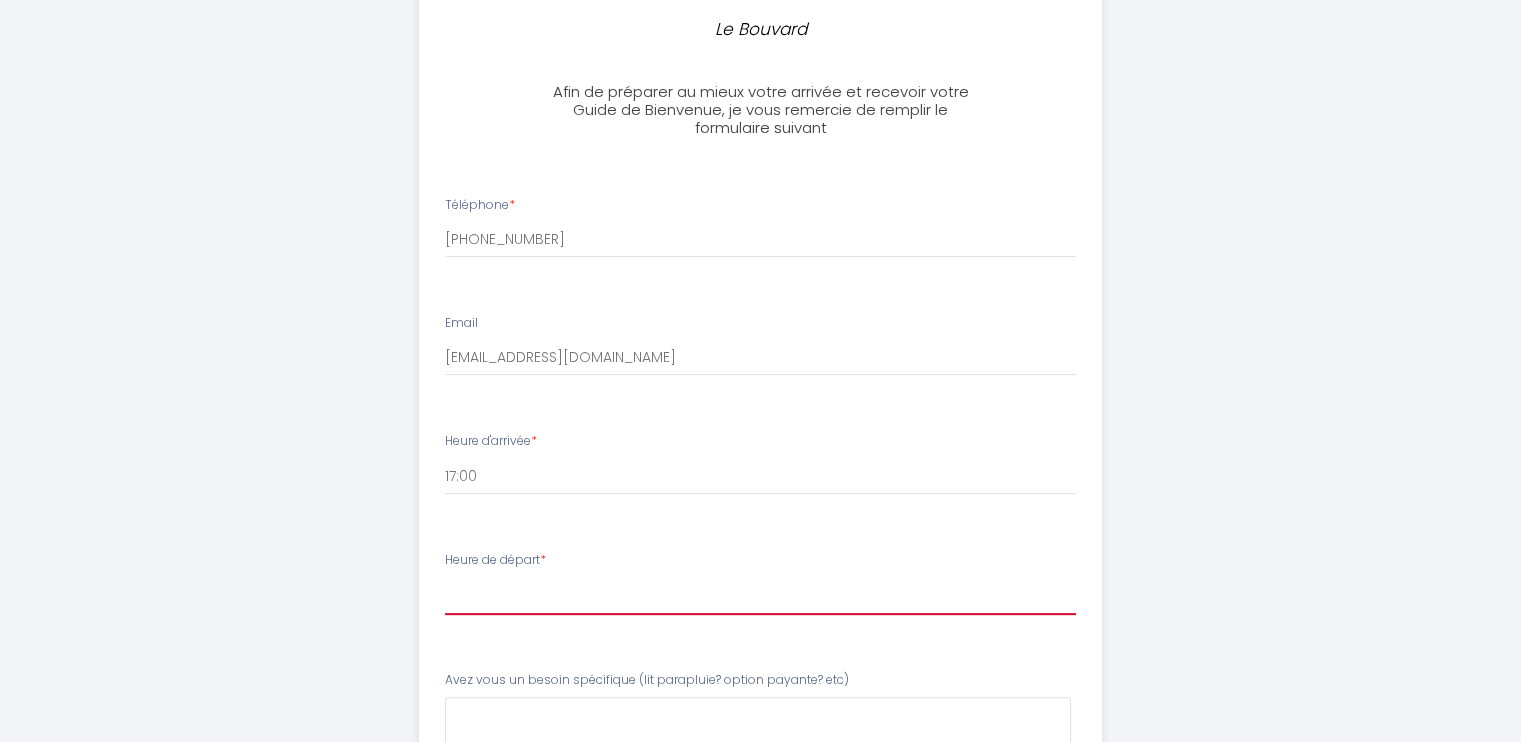 click on "00:00 00:30 01:00 01:30 02:00 02:30 03:00 03:30 04:00 04:30 05:00 05:30 06:00 06:30 07:00 07:30 08:00 08:30 09:00 09:30 10:00" at bounding box center [760, 596] 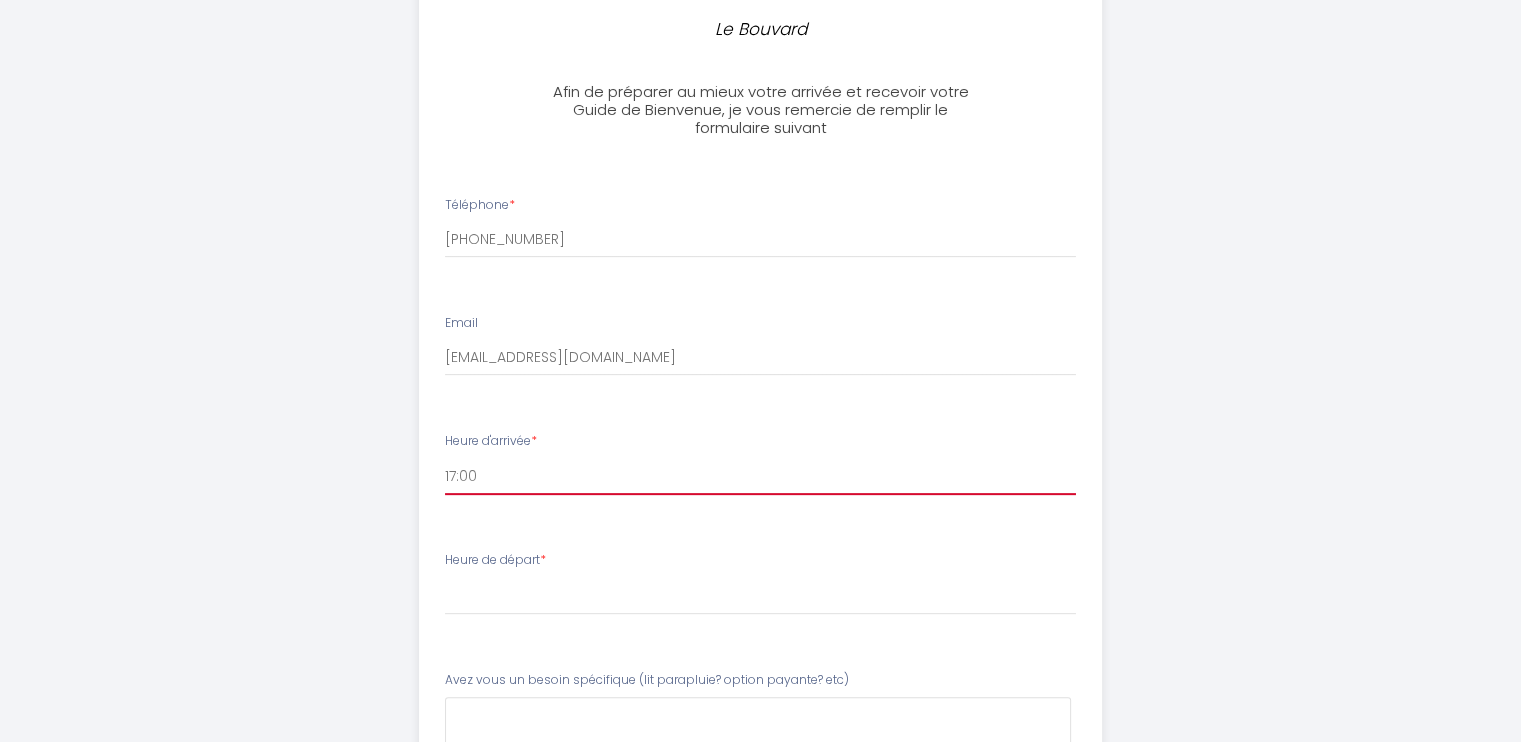 click on "16:00 16:30 17:00 17:30 18:00 18:30 19:00 19:30 20:00 20:30 21:00 21:30 22:00 22:30 23:00 23:30" at bounding box center [760, 476] 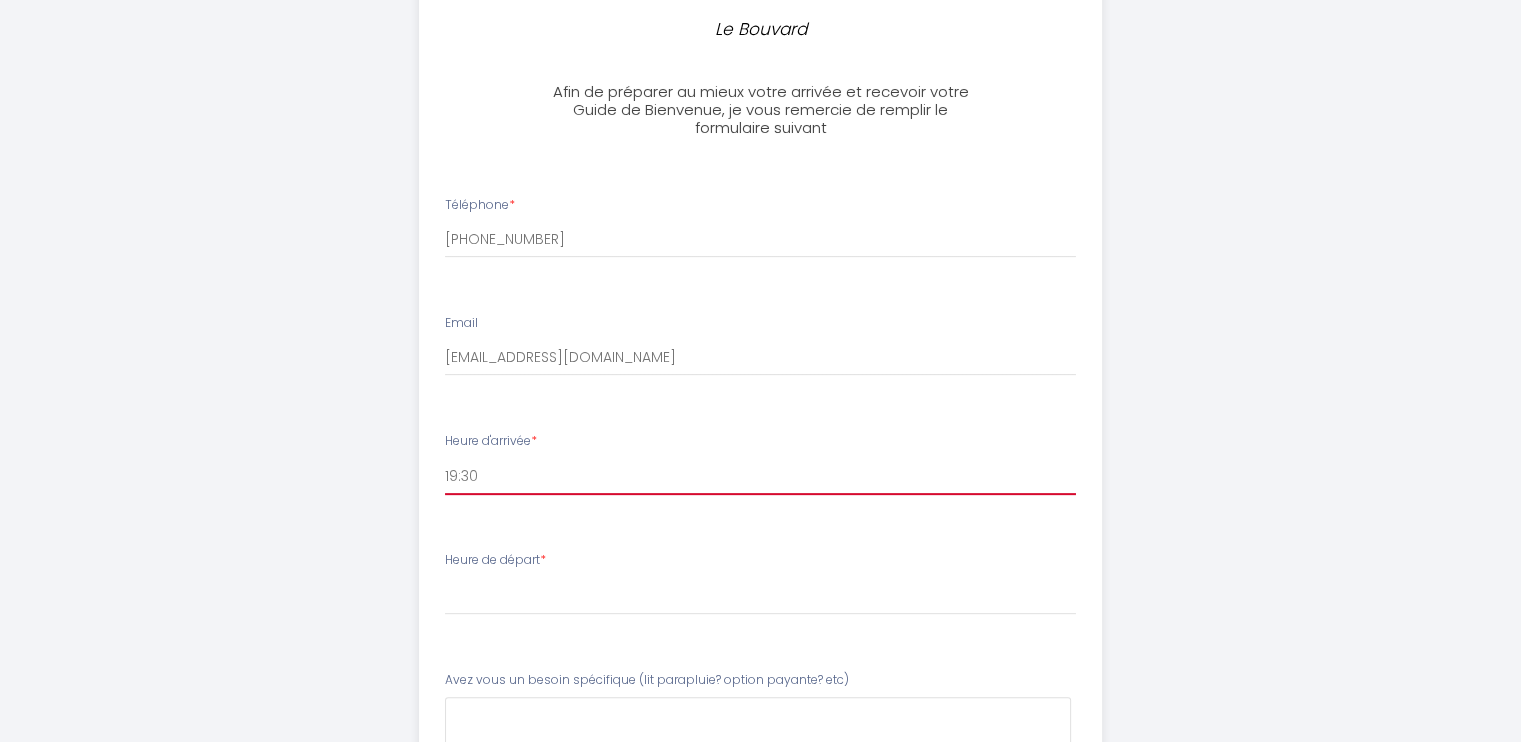 click on "16:00 16:30 17:00 17:30 18:00 18:30 19:00 19:30 20:00 20:30 21:00 21:30 22:00 22:30 23:00 23:30" at bounding box center (760, 476) 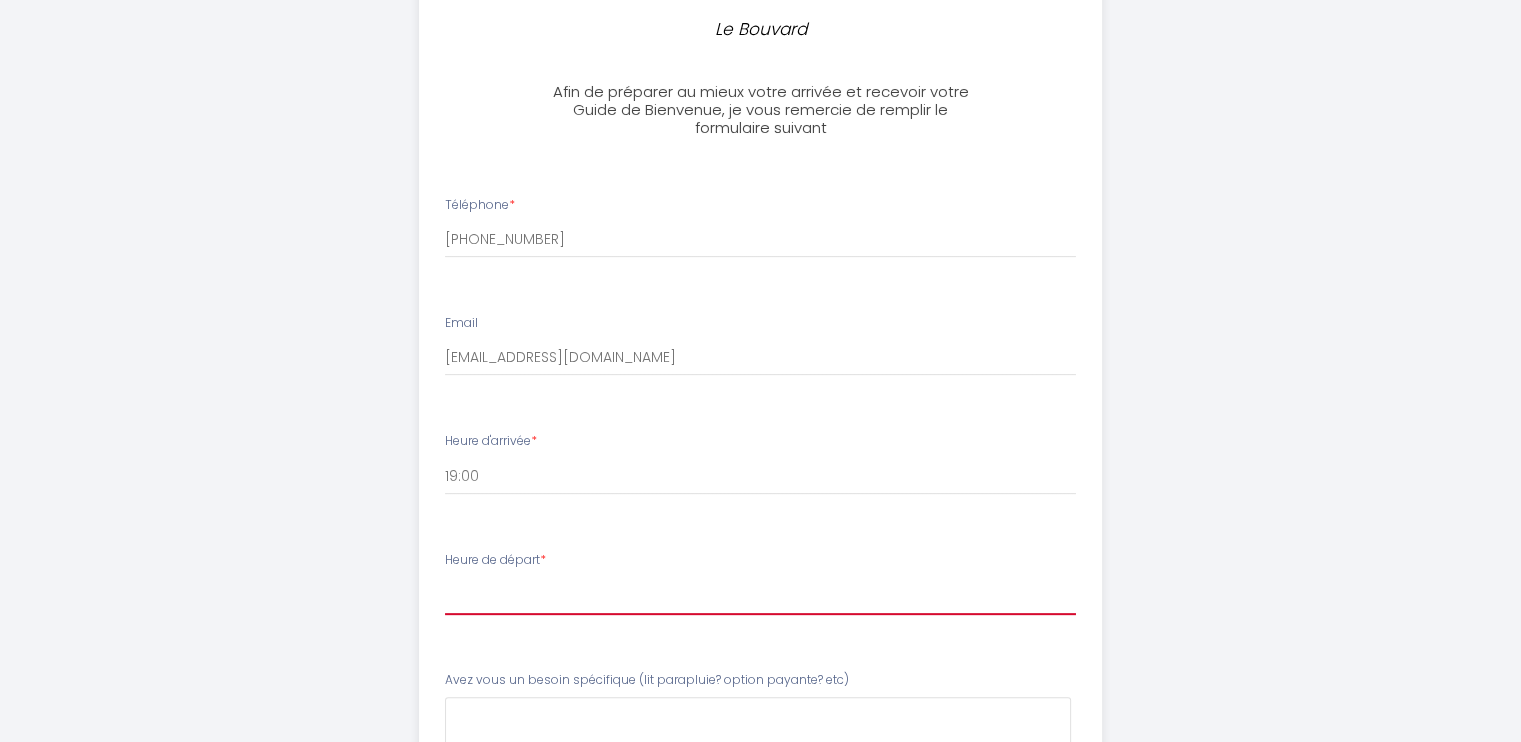 click on "00:00 00:30 01:00 01:30 02:00 02:30 03:00 03:30 04:00 04:30 05:00 05:30 06:00 06:30 07:00 07:30 08:00 08:30 09:00 09:30 10:00" at bounding box center (760, 596) 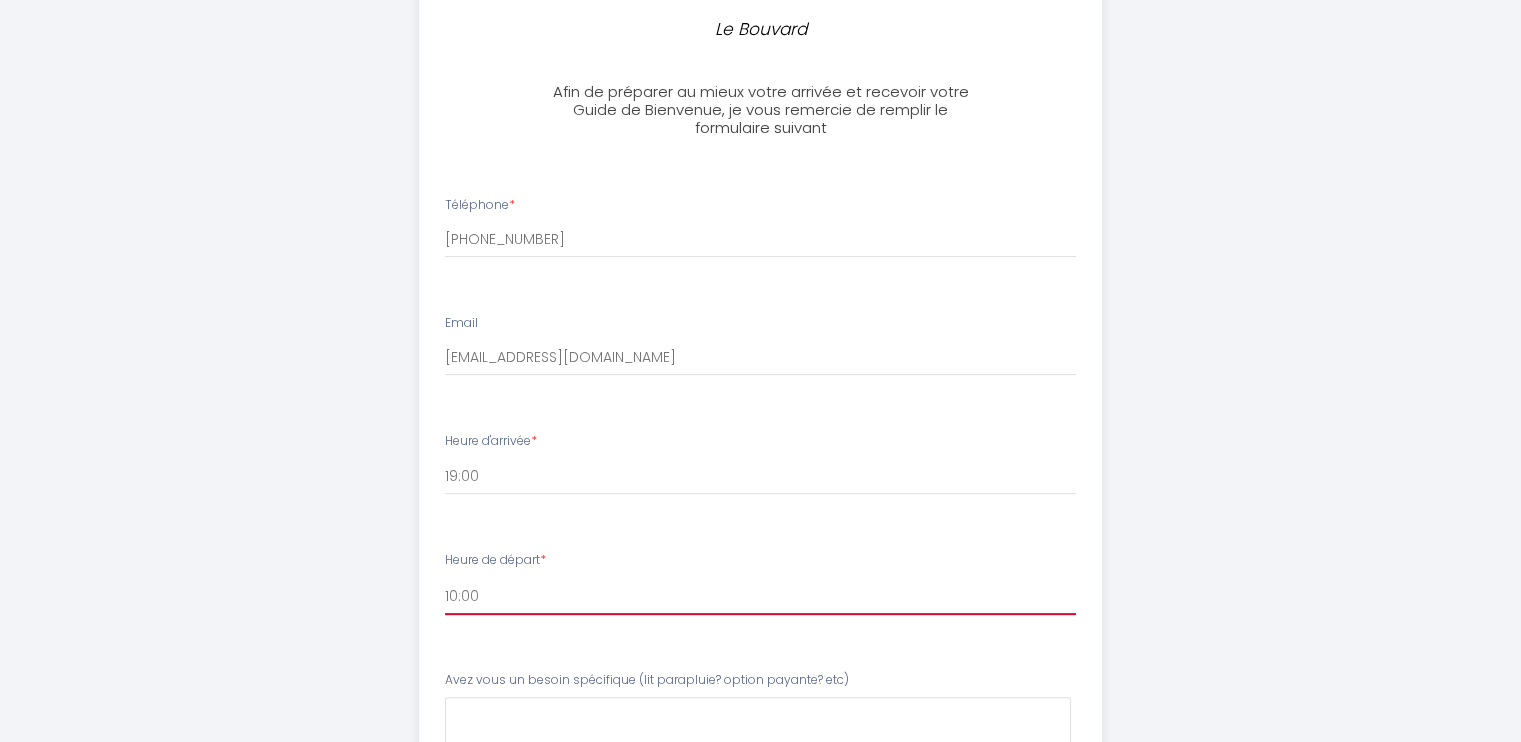 click on "00:00 00:30 01:00 01:30 02:00 02:30 03:00 03:30 04:00 04:30 05:00 05:30 06:00 06:30 07:00 07:30 08:00 08:30 09:00 09:30 10:00" at bounding box center (760, 596) 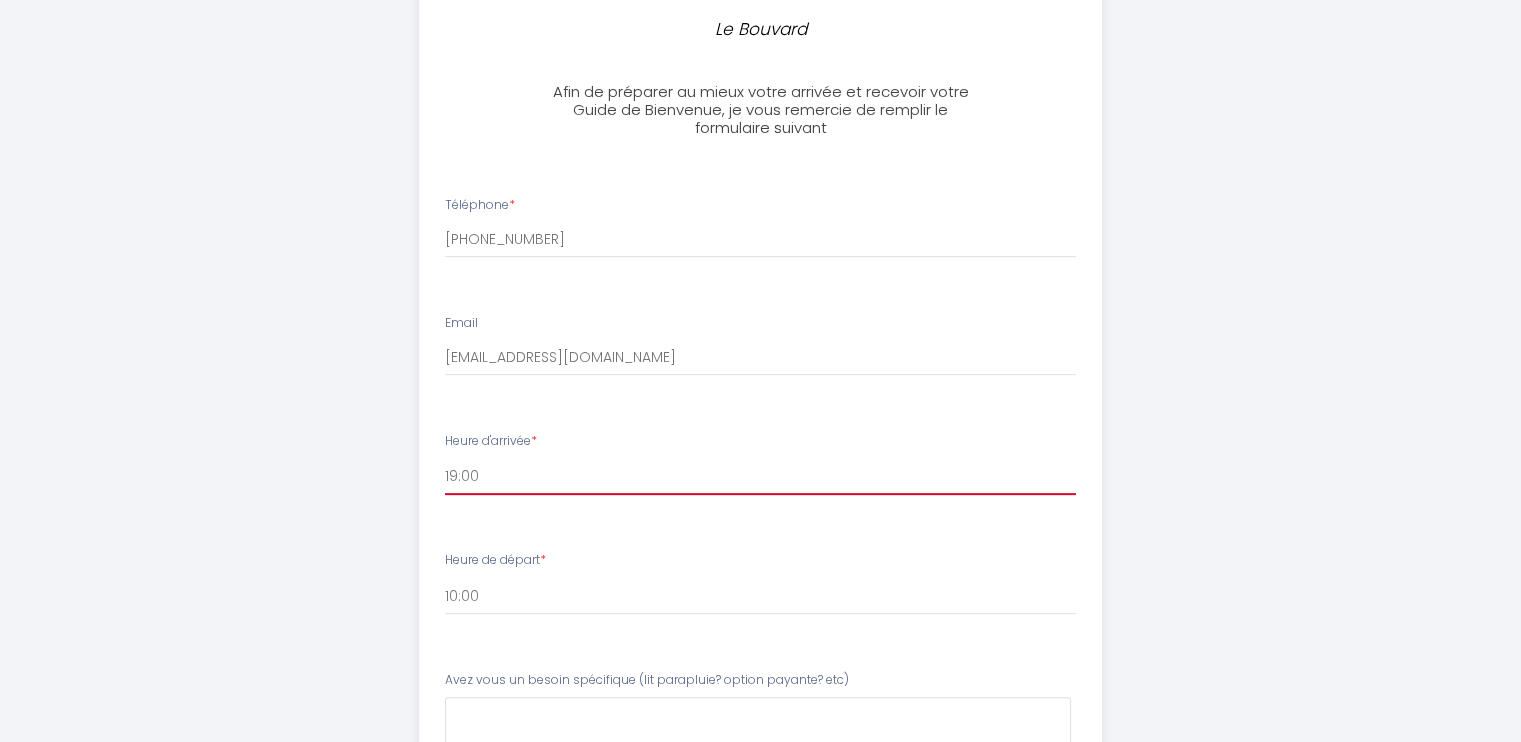 click on "16:00 16:30 17:00 17:30 18:00 18:30 19:00 19:30 20:00 20:30 21:00 21:30 22:00 22:30 23:00 23:30" at bounding box center [760, 476] 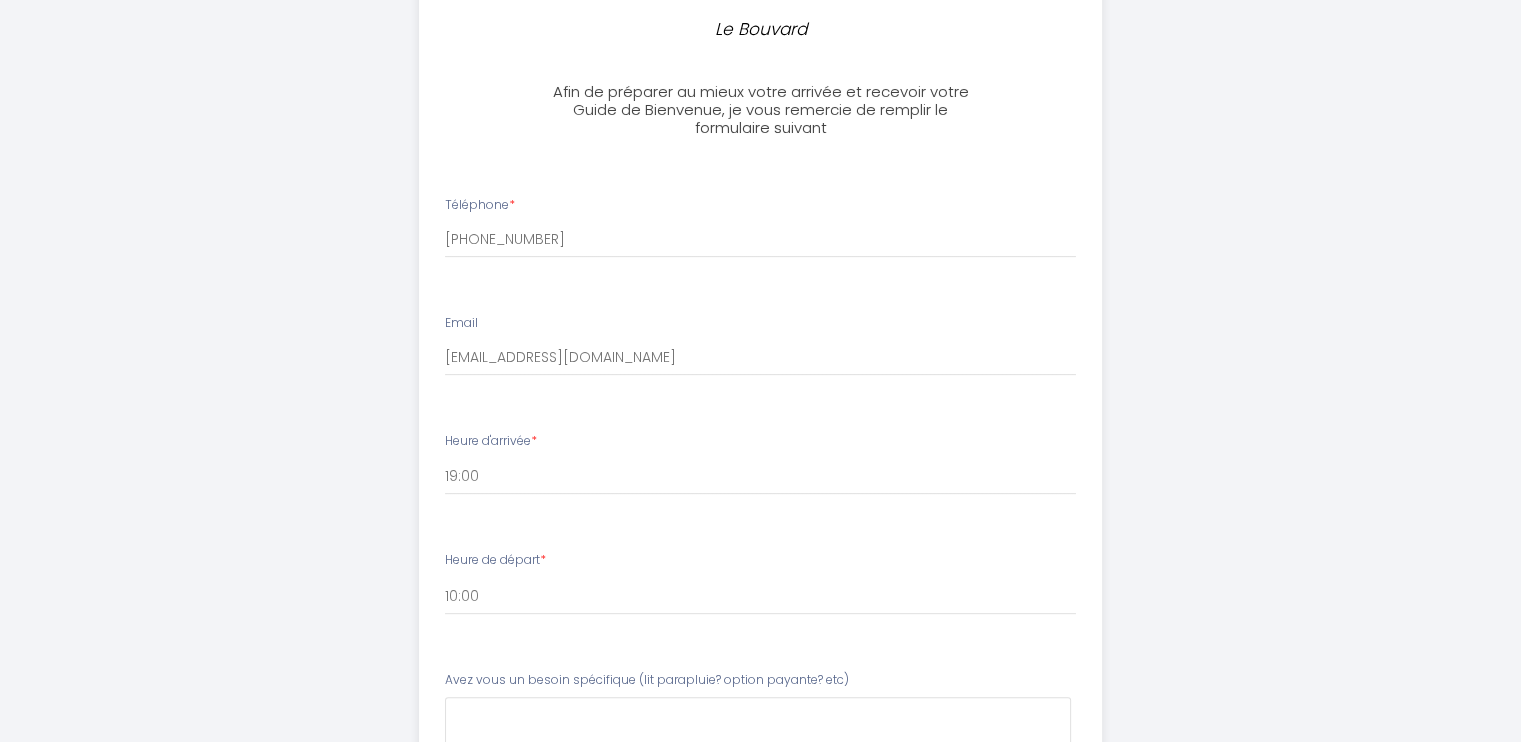 click on "Le Bouvard   Afin de préparer au mieux votre arrivée et recevoir votre Guide de Bienvenue, je vous remercie de remplir le formulaire suivant
Téléphone
*   +36703328023
Email
duenci@gmail.com
Heure d'arrivée
*   16:00 16:30 17:00 17:30 18:00 18:30 19:00 19:30 20:00 20:30 21:00 21:30 22:00 22:30 23:00 23:30
Heure de départ
*   00:00 00:30 01:00 01:30 02:00 02:30 03:00 03:30 04:00 04:30 05:00 05:30 06:00 06:30 07:00 07:30 08:00 08:30 09:00 09:30 10:00" at bounding box center (761, 295) 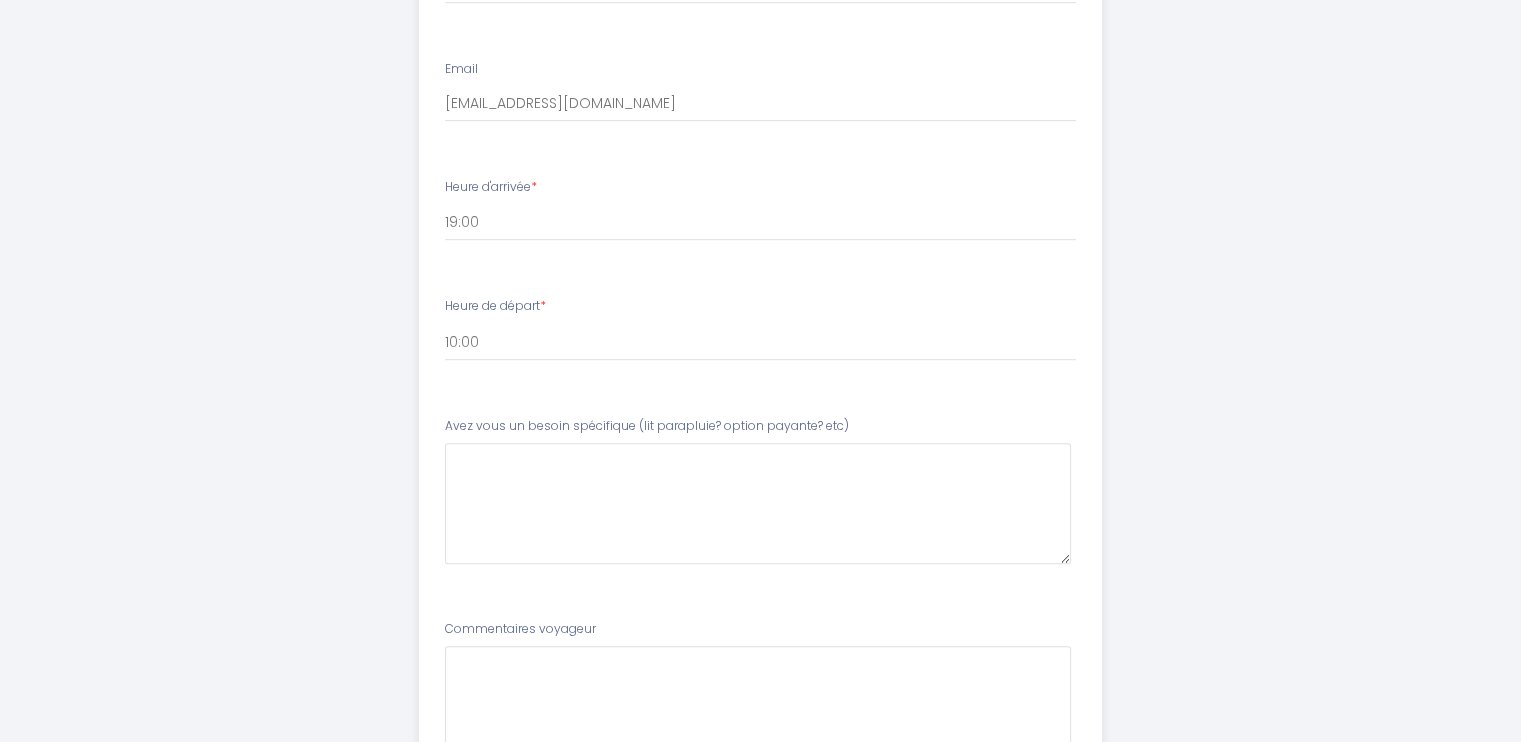 scroll, scrollTop: 900, scrollLeft: 0, axis: vertical 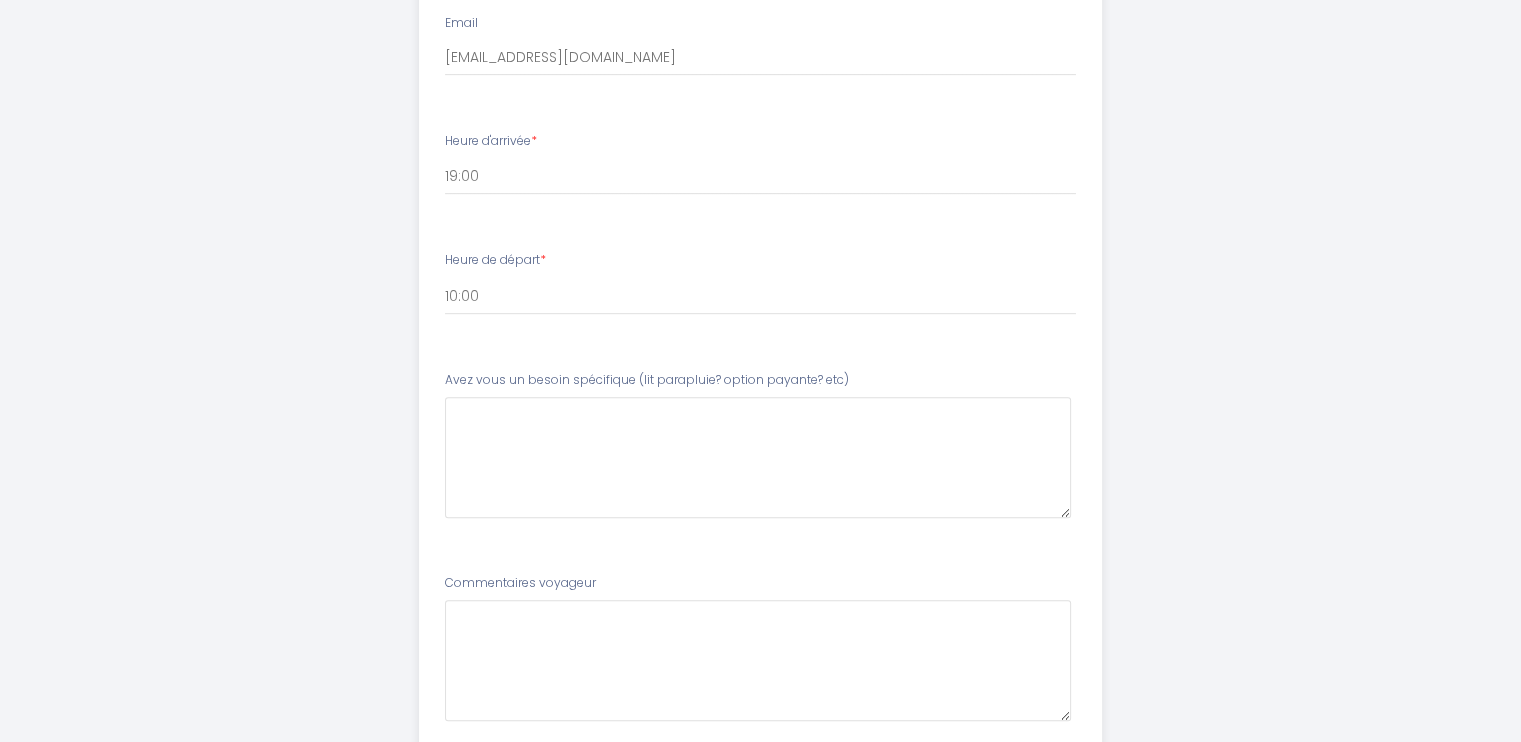 drag, startPoint x: 444, startPoint y: 376, endPoint x: 844, endPoint y: 385, distance: 400.10123 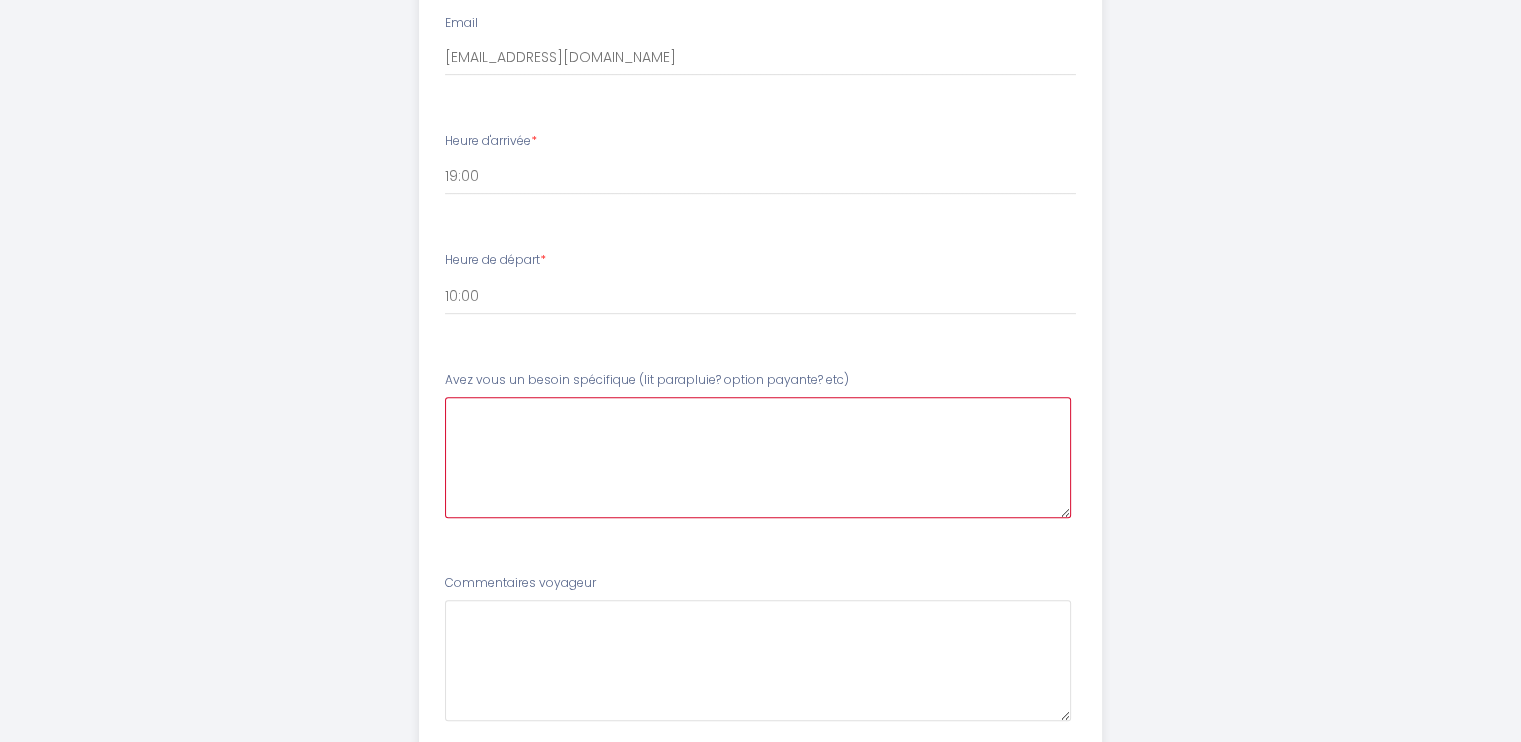 click at bounding box center [758, 457] 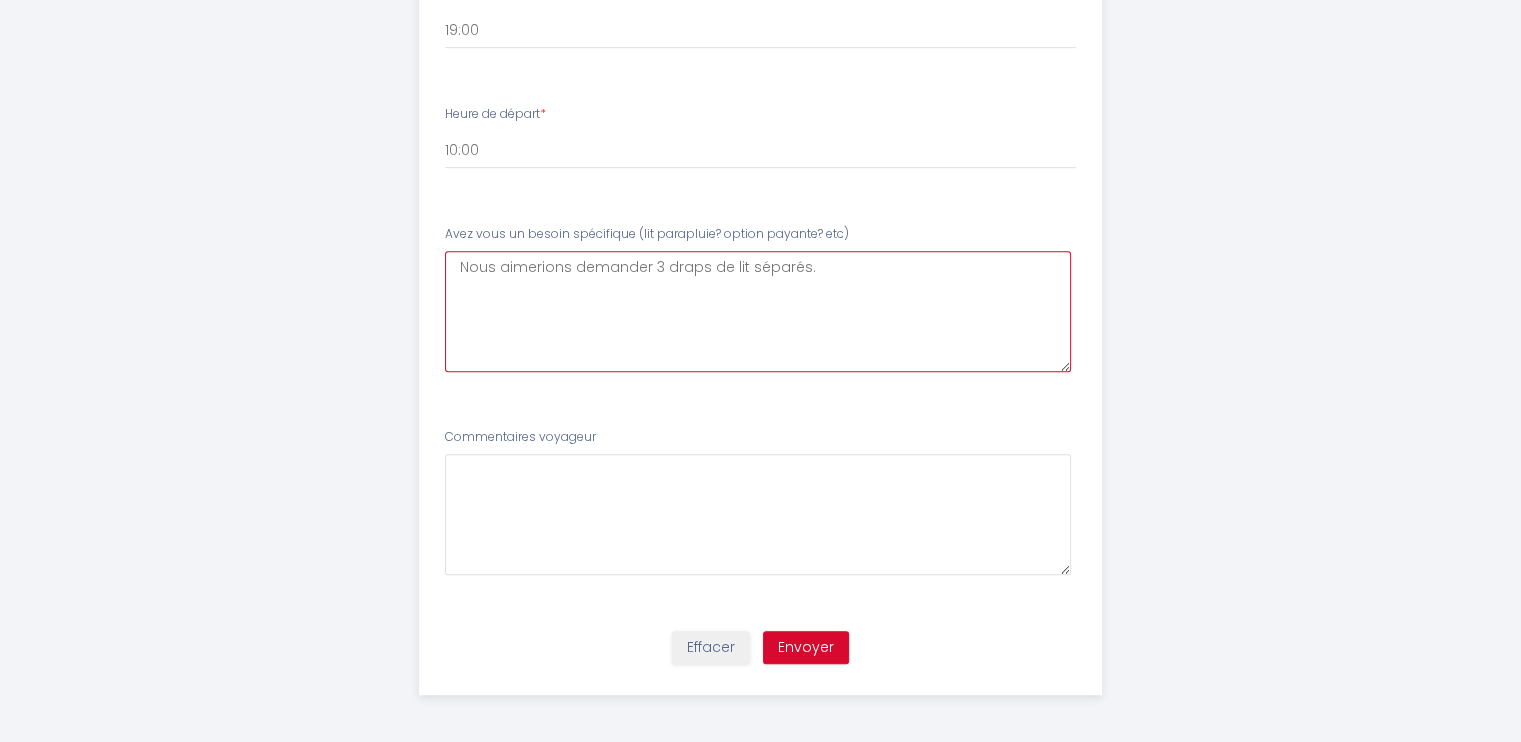 scroll, scrollTop: 1048, scrollLeft: 0, axis: vertical 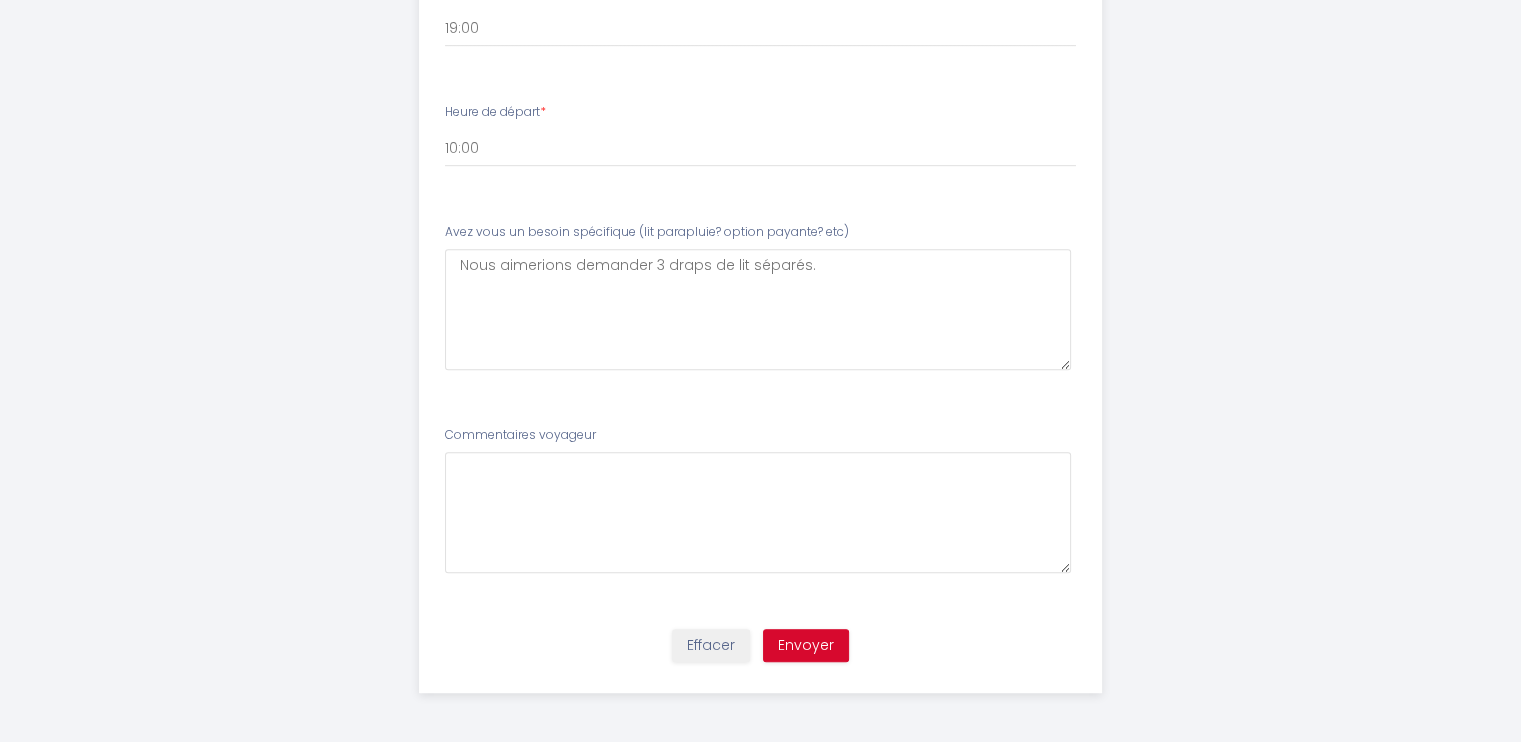 click on "Commentaires voyageur" at bounding box center (760, 499) 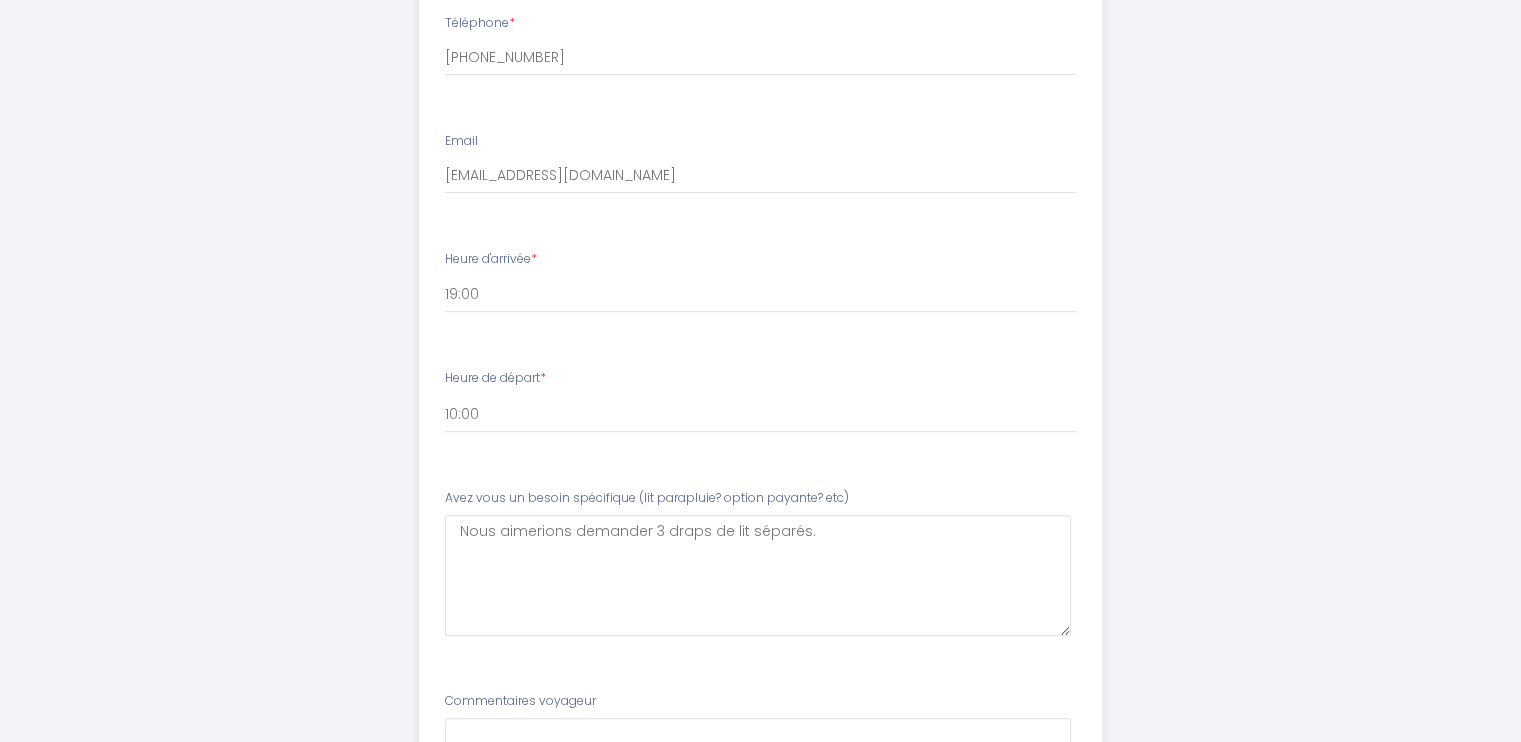 scroll, scrollTop: 748, scrollLeft: 0, axis: vertical 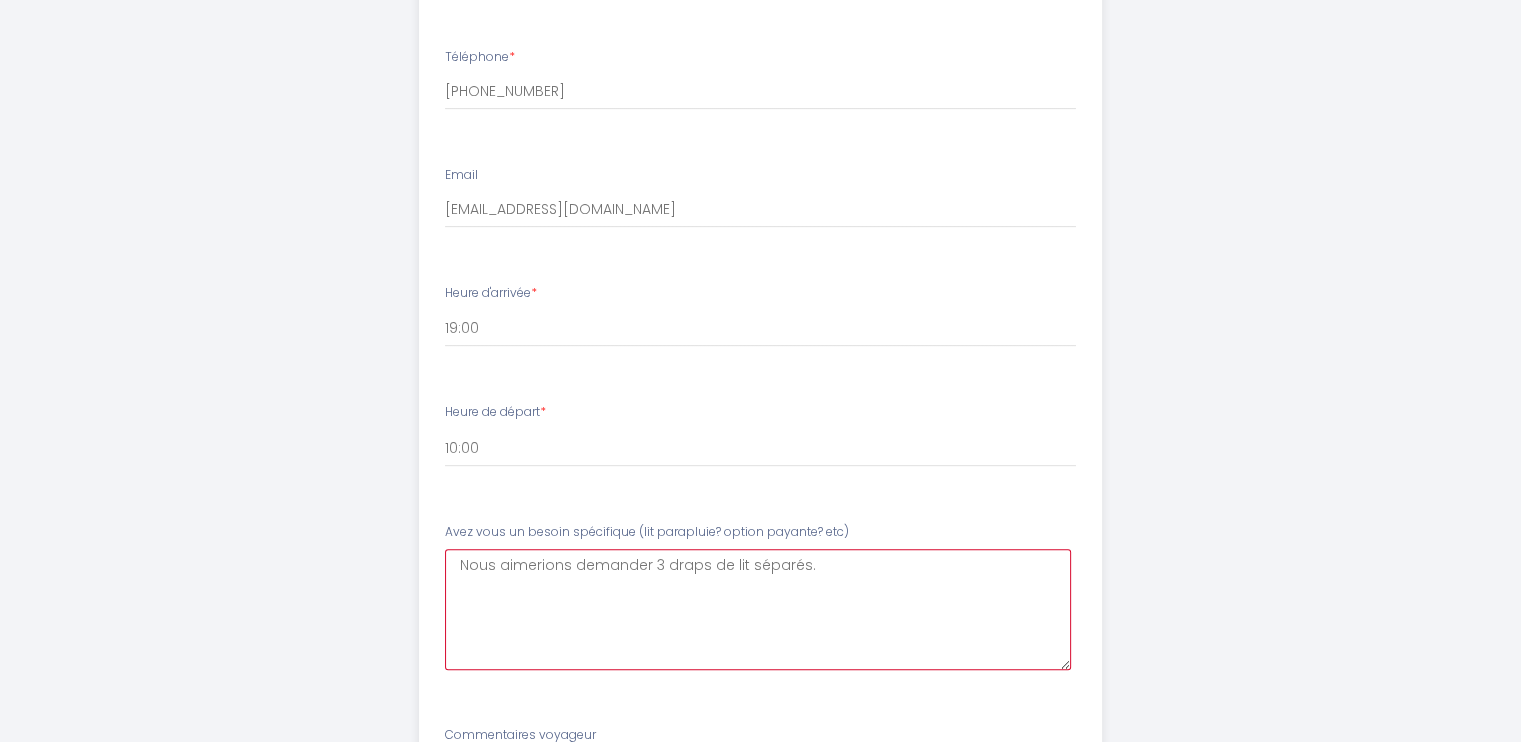 click on "Nous aimerions demander 3 draps de lit séparés." at bounding box center [758, 609] 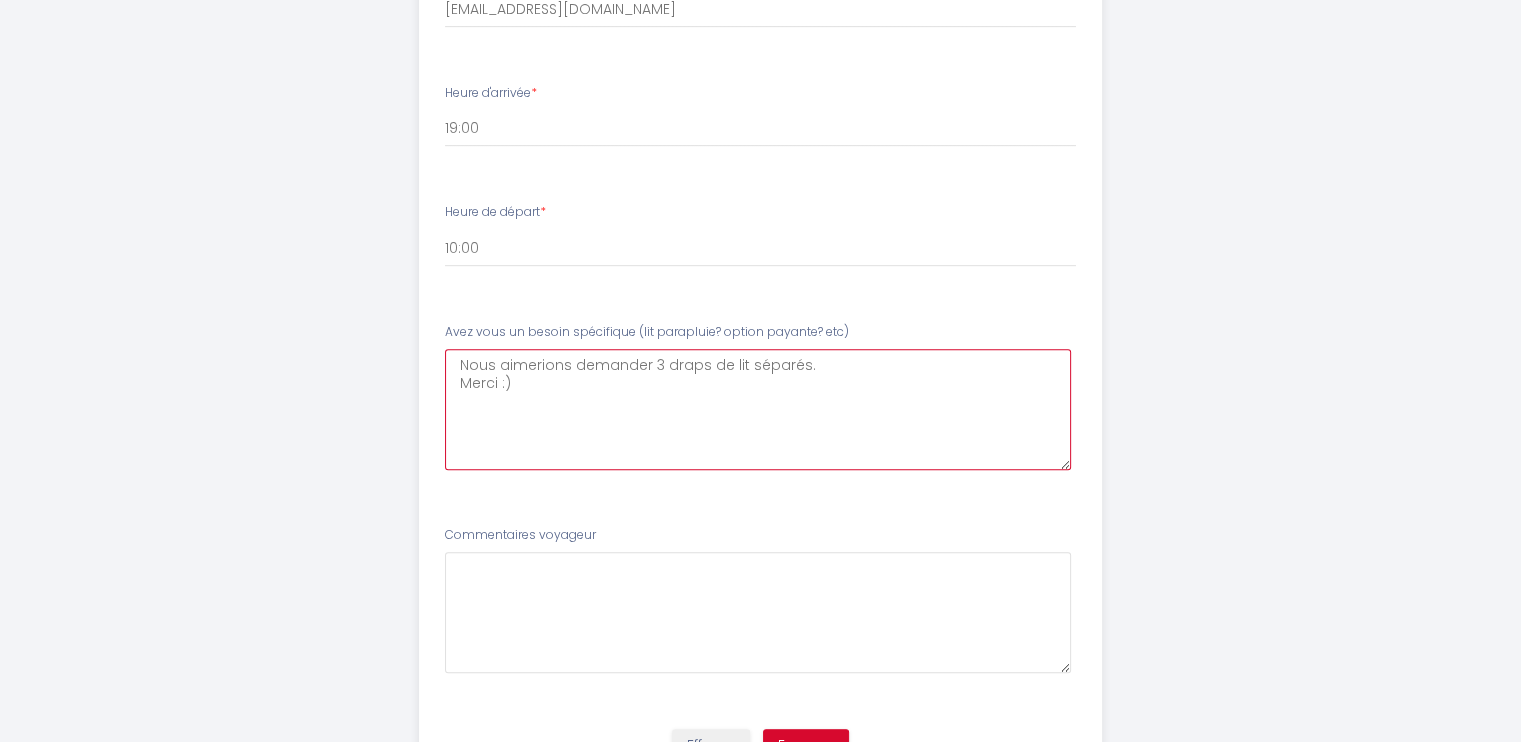 scroll, scrollTop: 848, scrollLeft: 0, axis: vertical 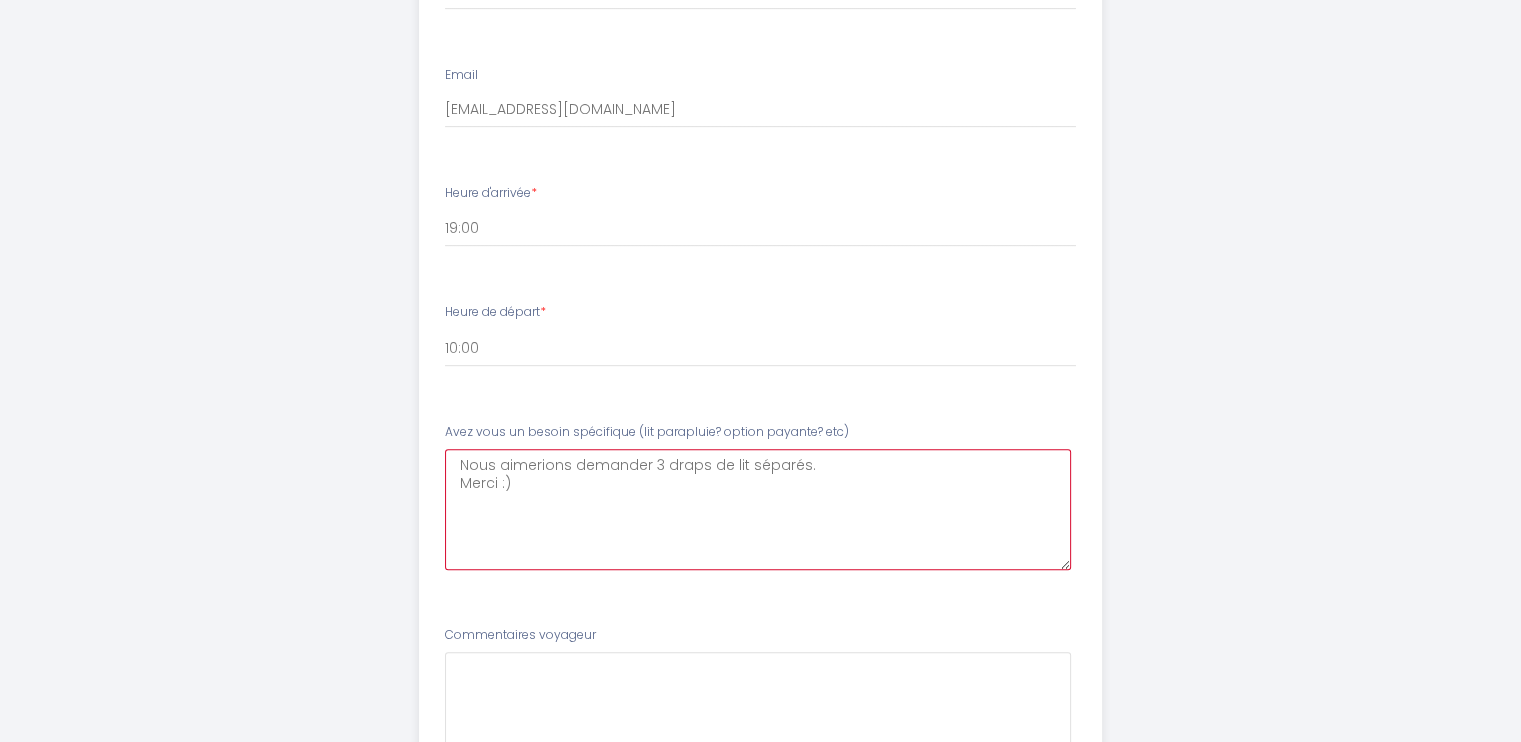 type on "Nous aimerions demander 3 draps de lit séparés.
Merci :)" 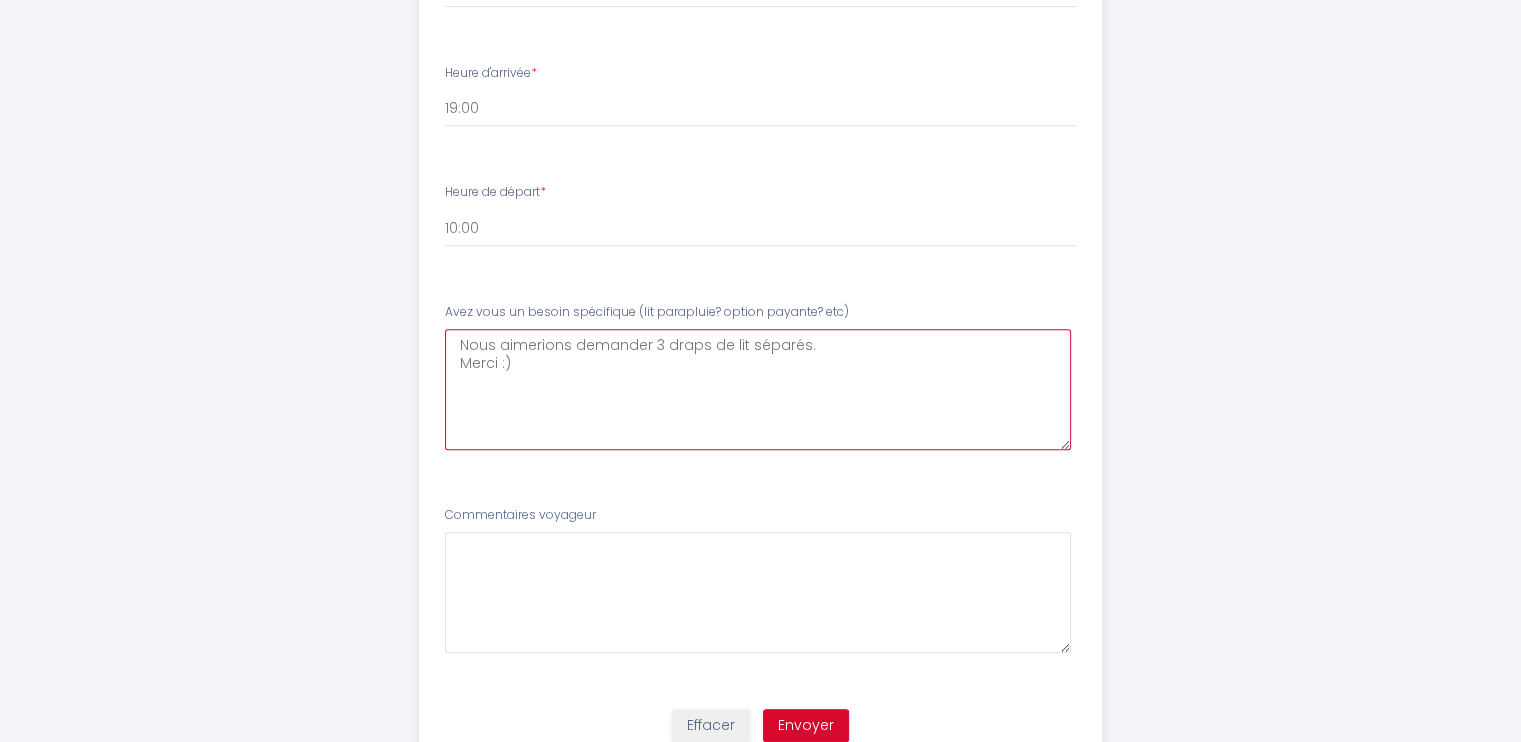 scroll, scrollTop: 1048, scrollLeft: 0, axis: vertical 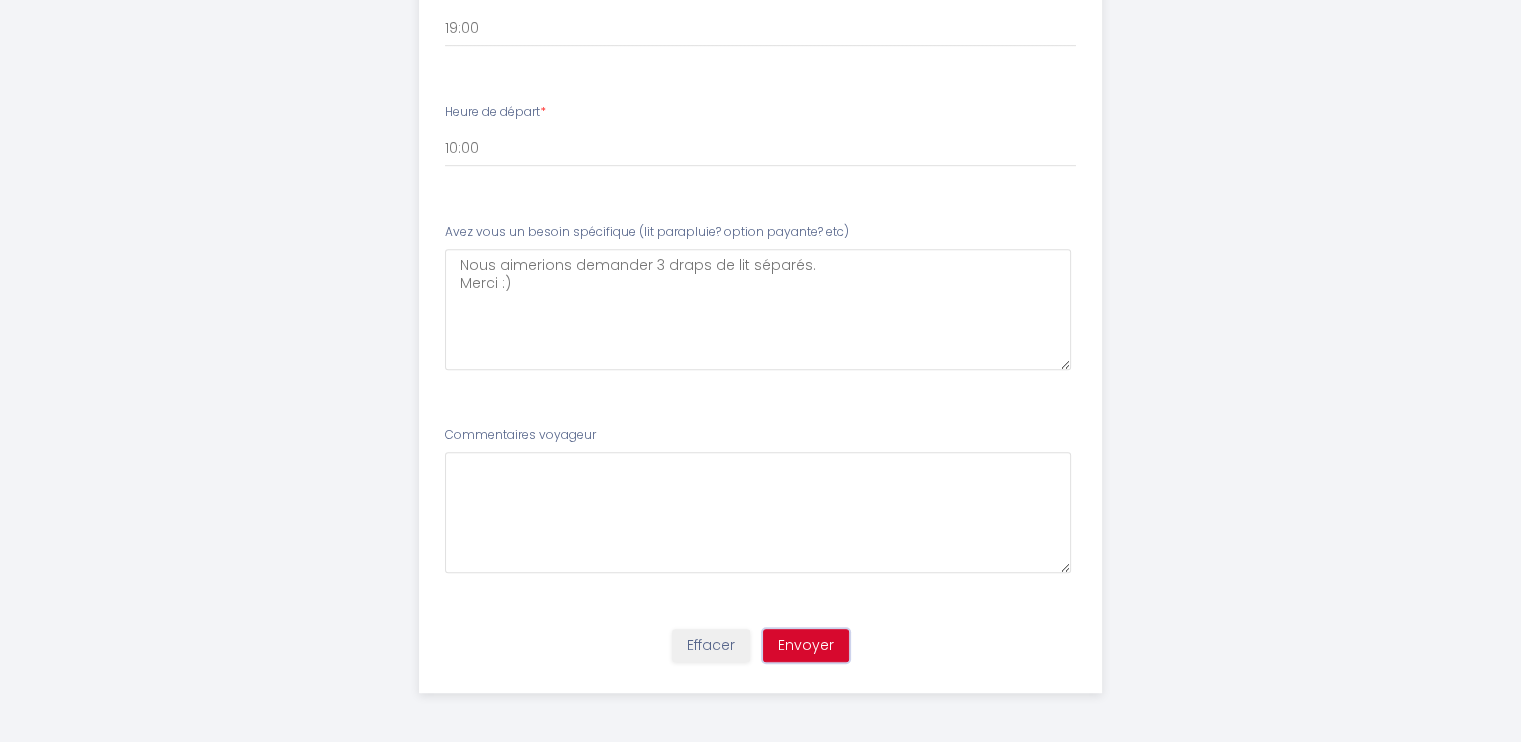 click on "Envoyer" at bounding box center (806, 646) 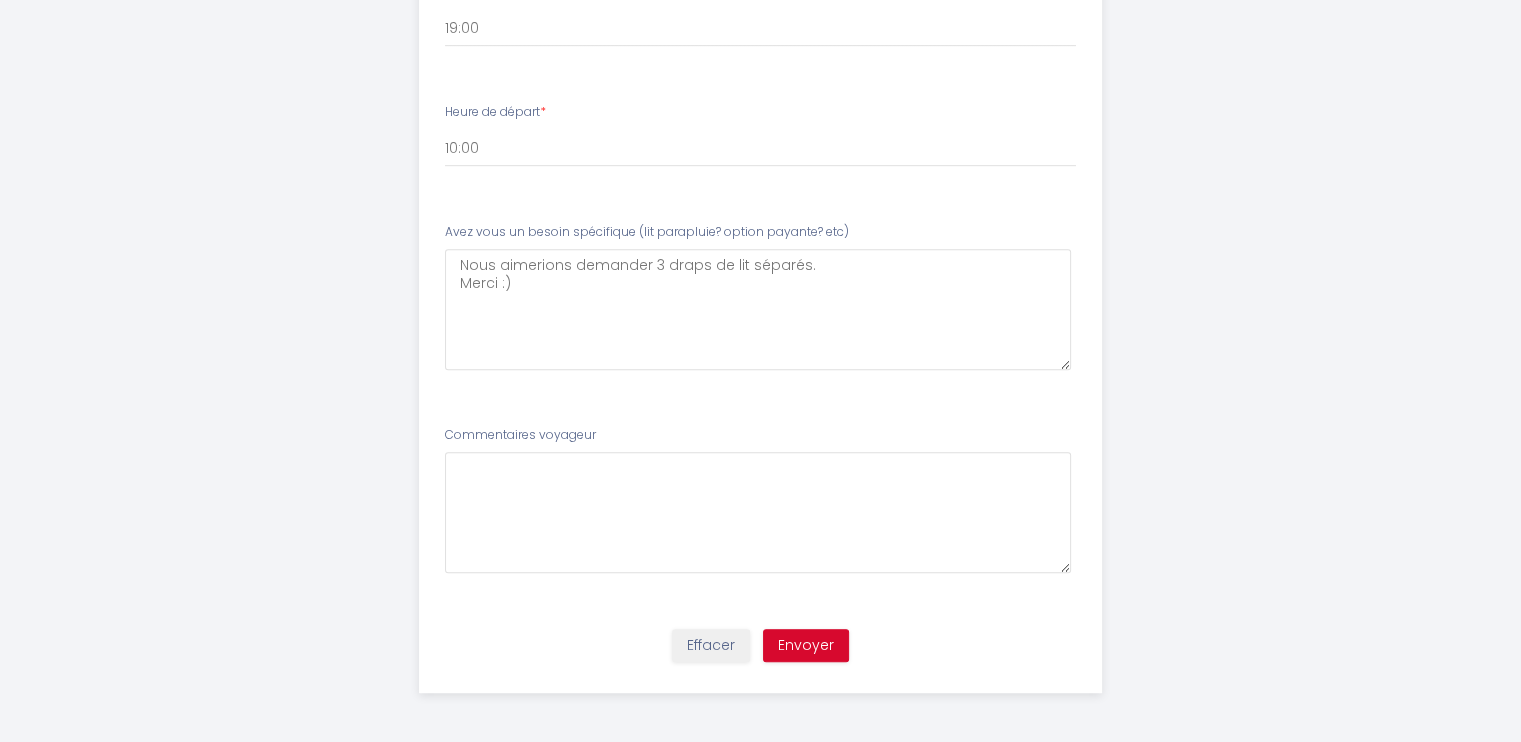 scroll, scrollTop: 0, scrollLeft: 0, axis: both 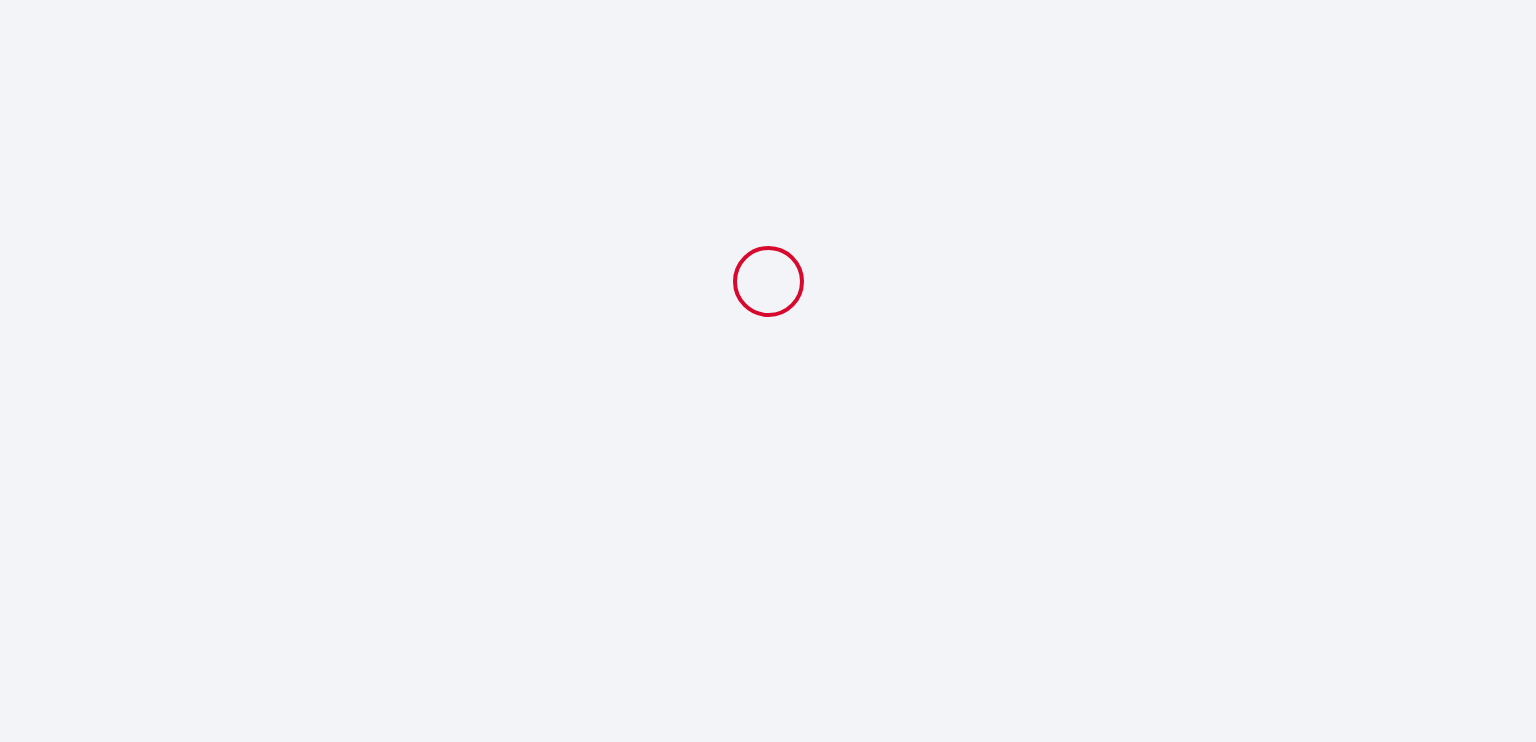 select on "19:00" 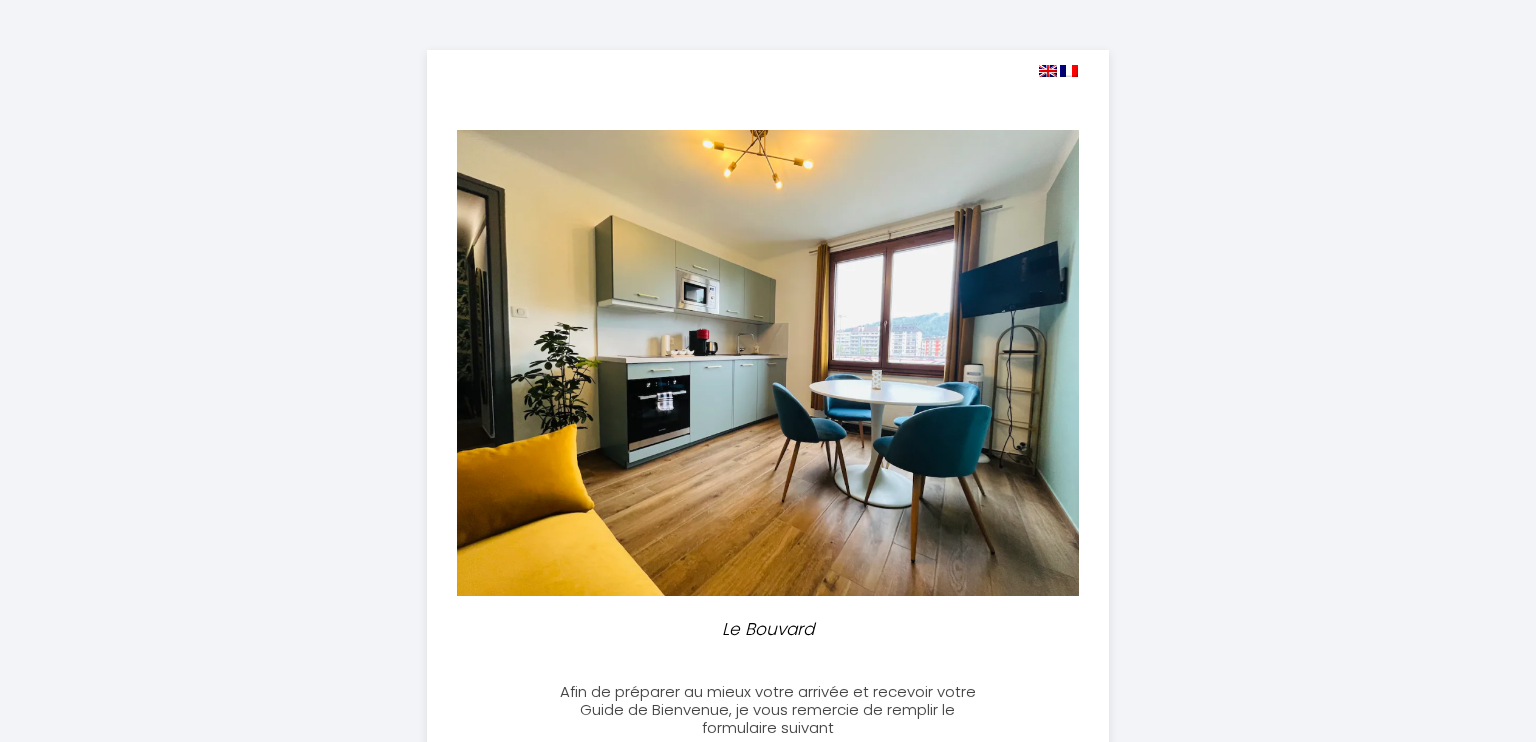 select 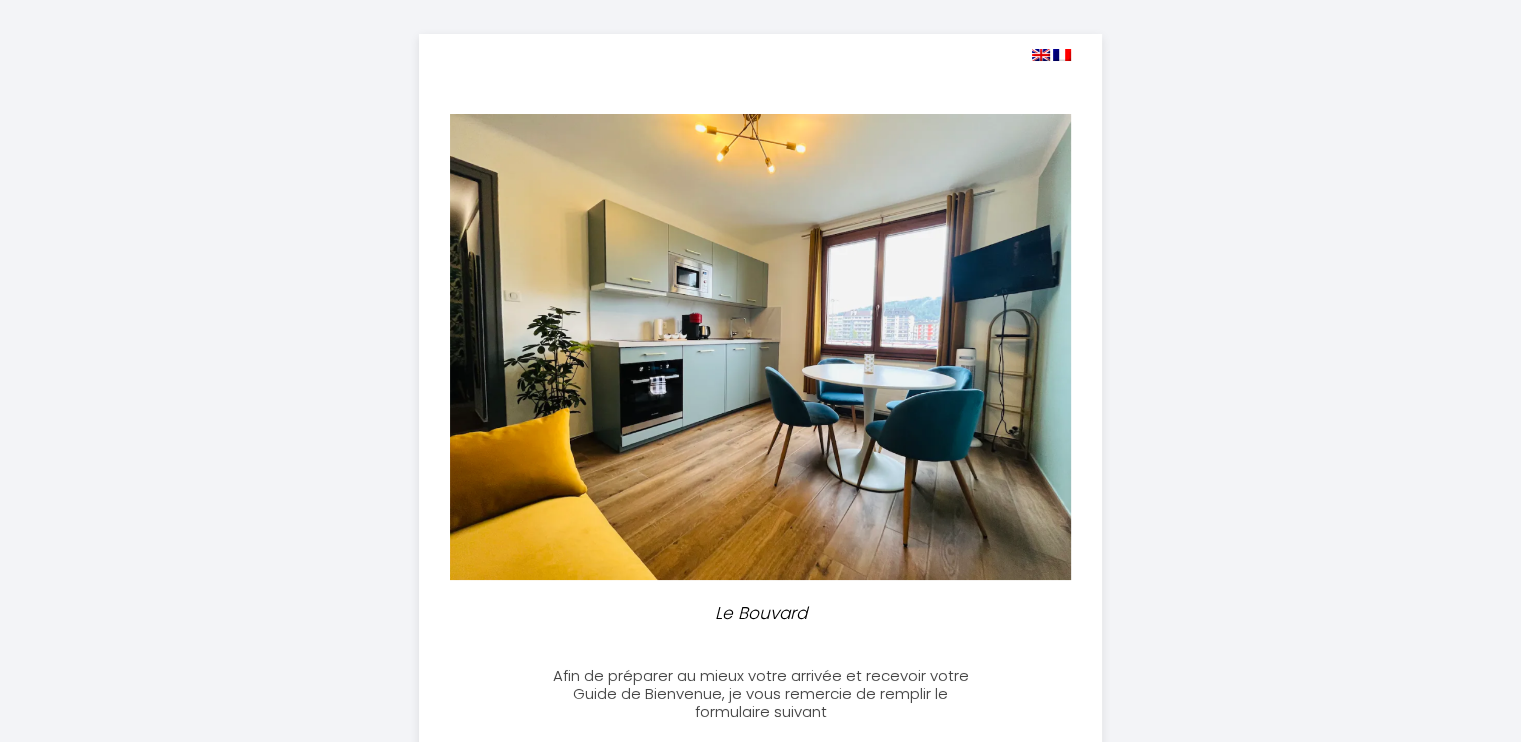 scroll, scrollTop: 0, scrollLeft: 0, axis: both 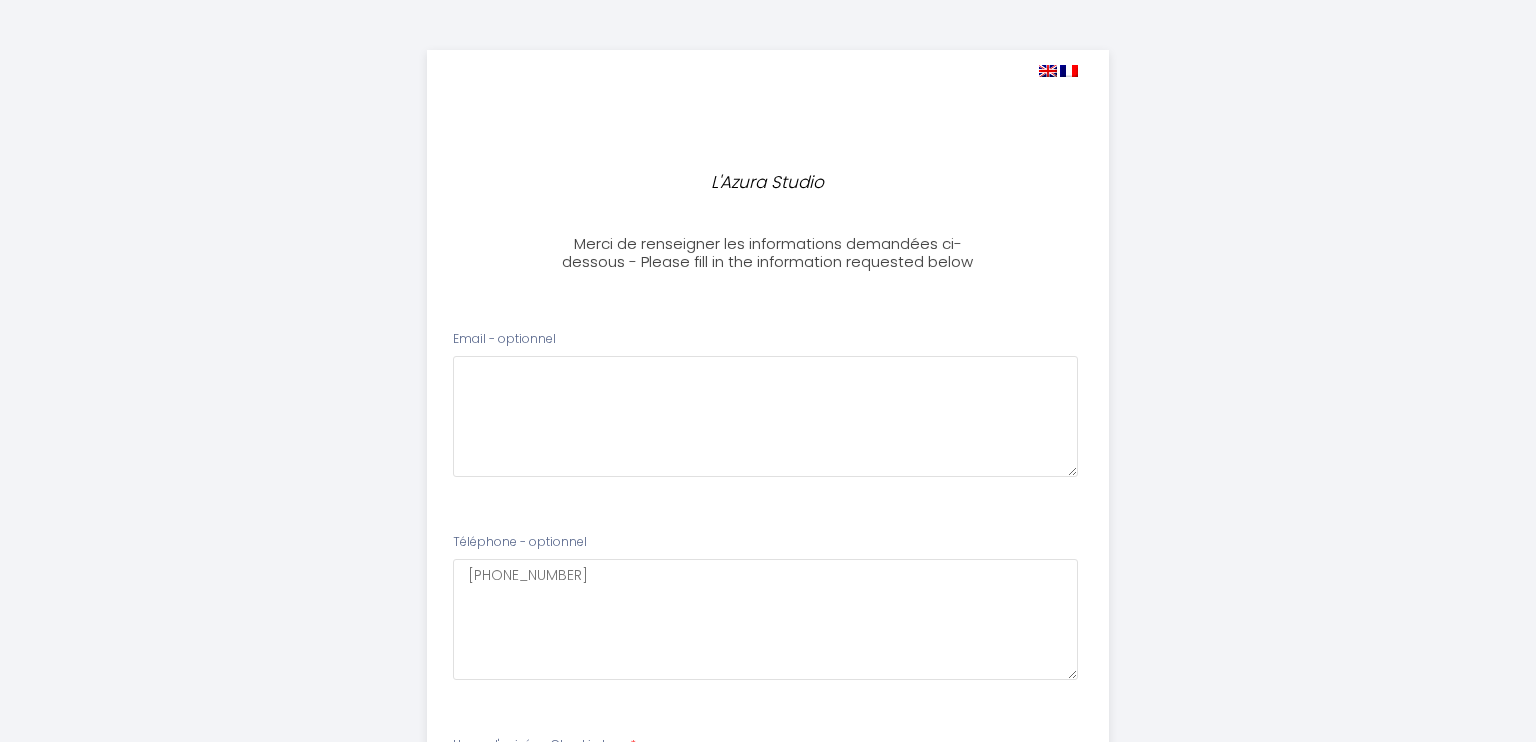 select 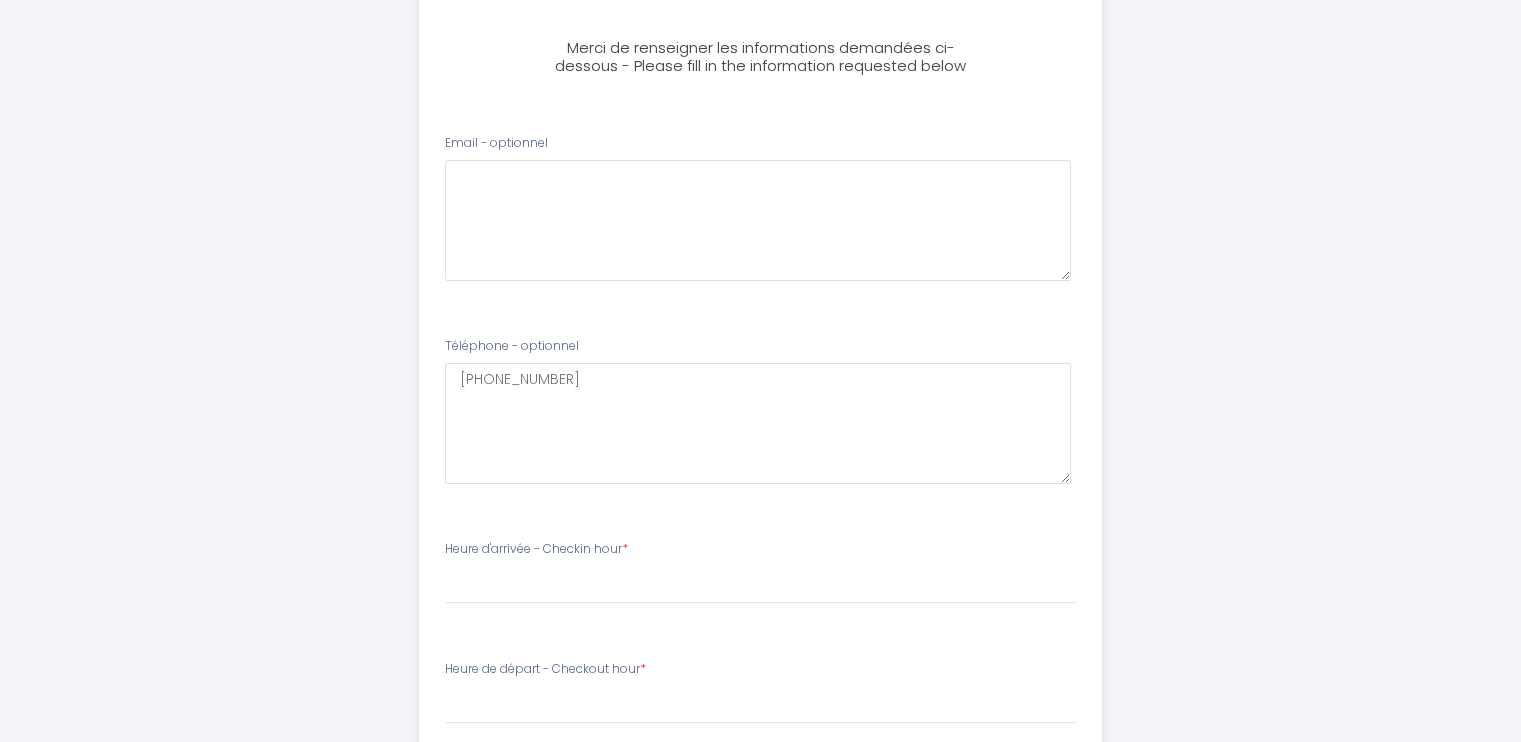 scroll, scrollTop: 200, scrollLeft: 0, axis: vertical 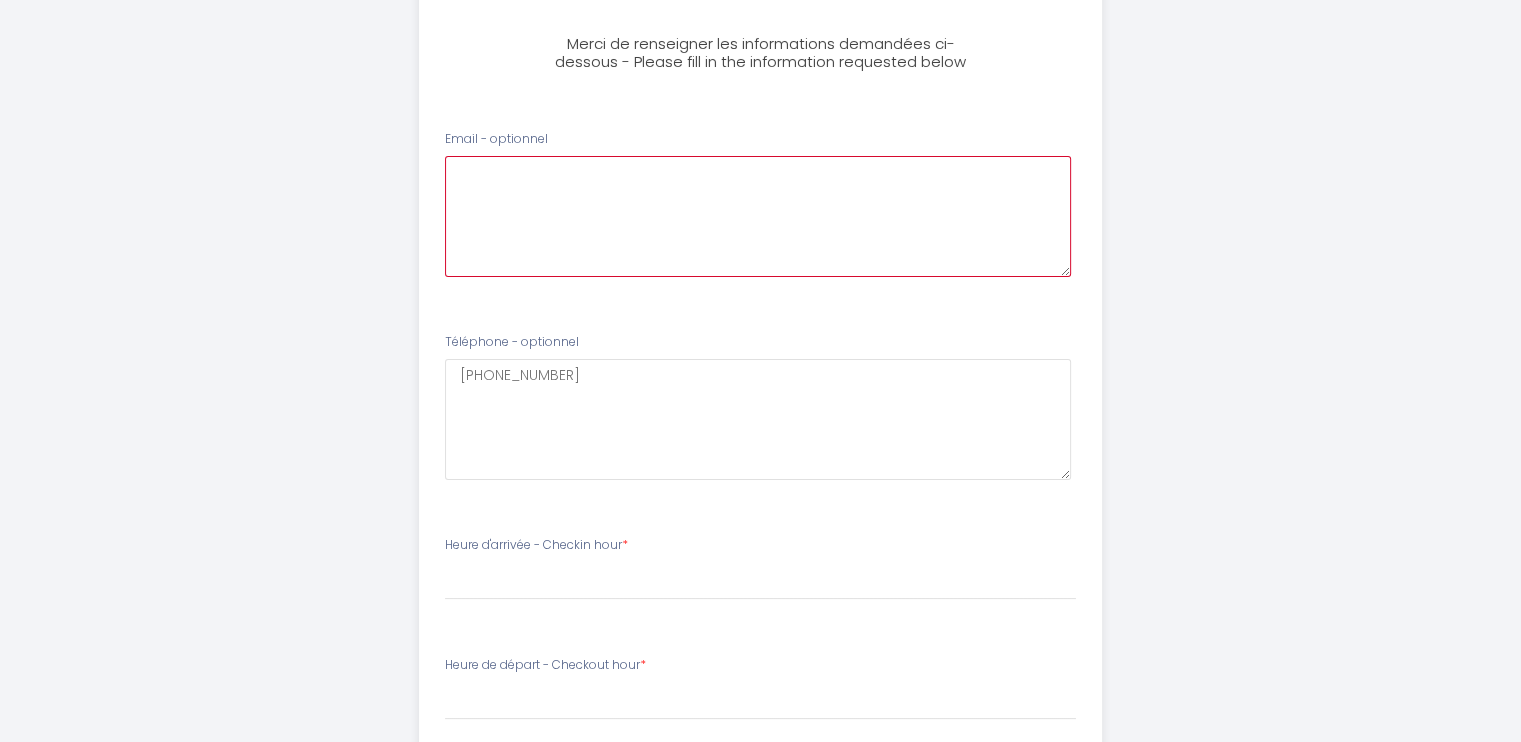 click at bounding box center [758, 216] 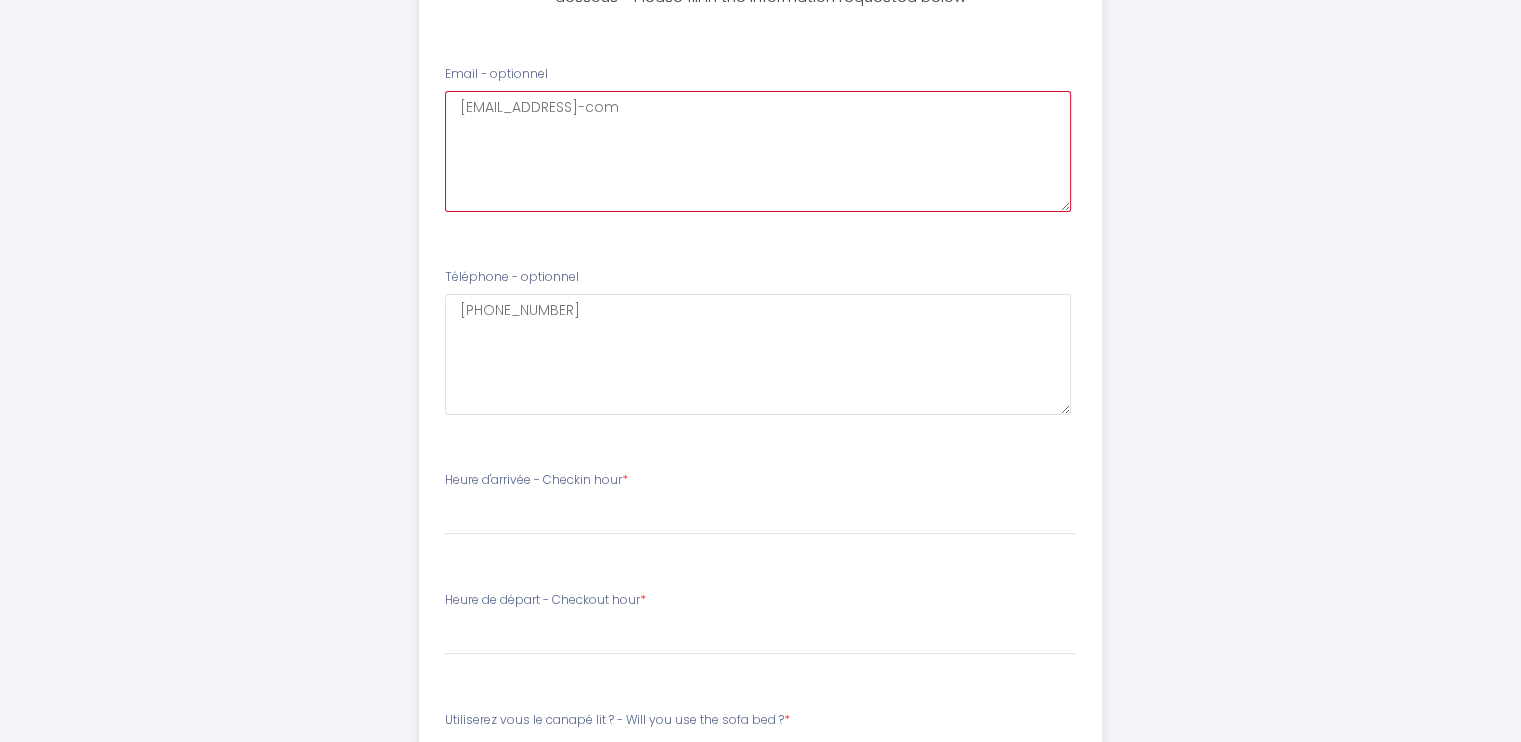 scroll, scrollTop: 300, scrollLeft: 0, axis: vertical 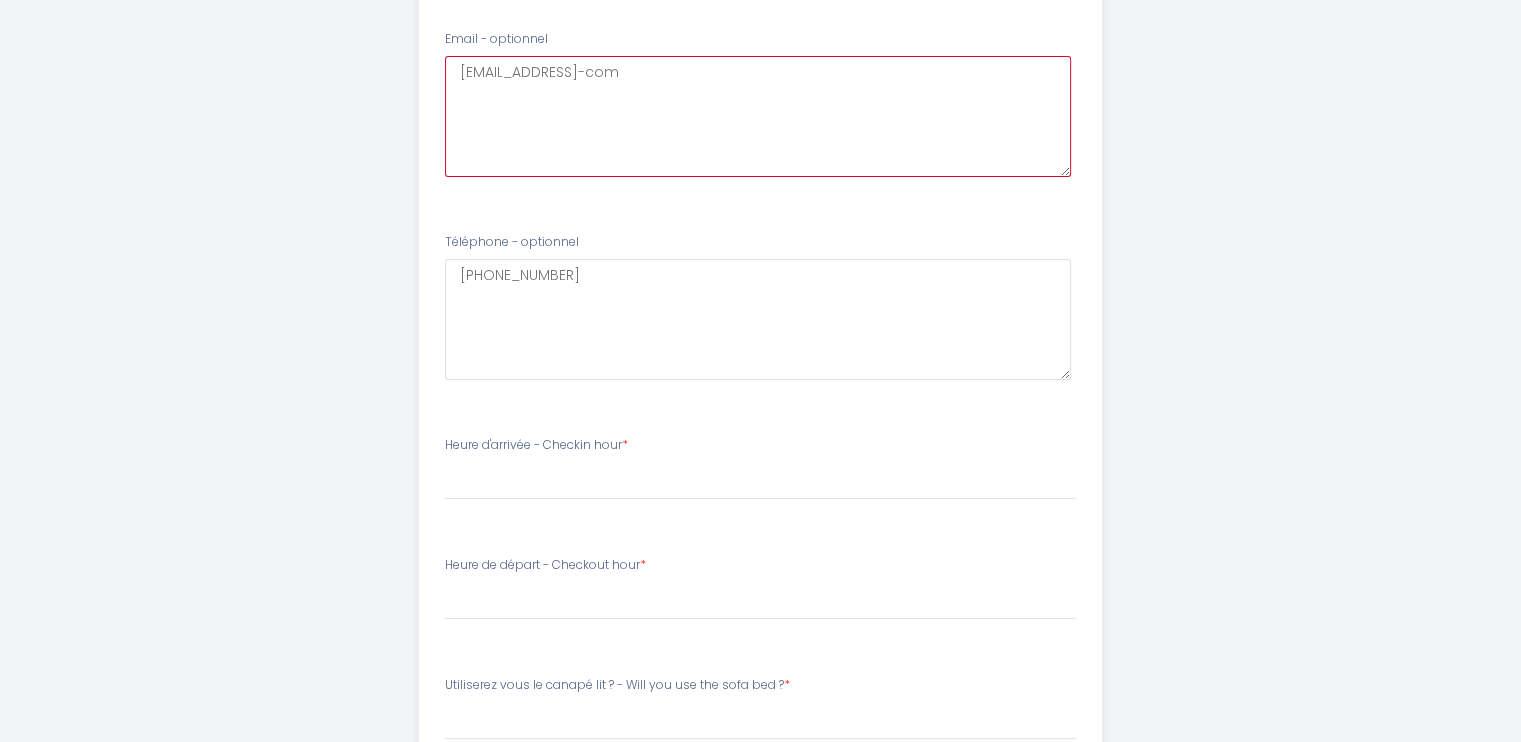 type on "[EMAIL_ADDRESS]-com" 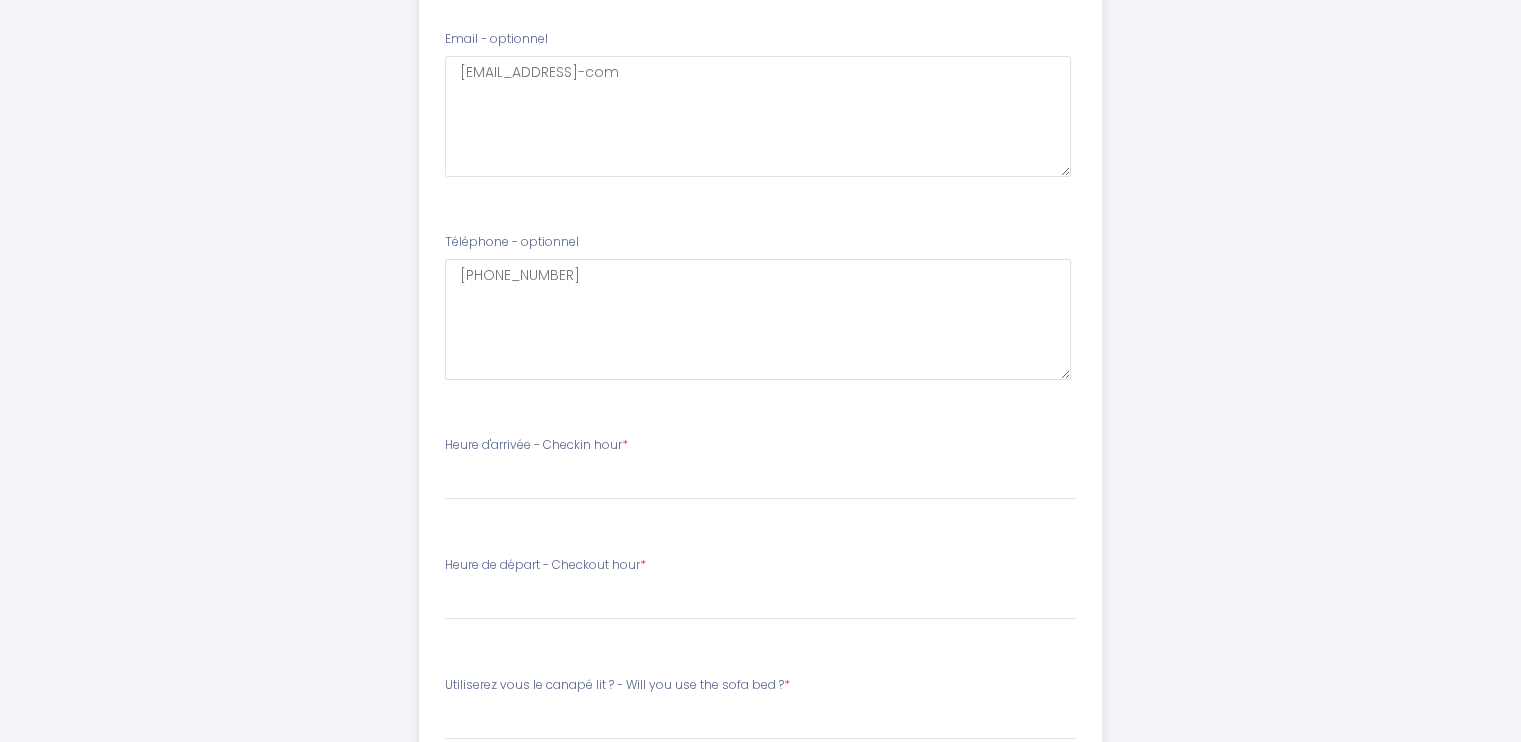 click on "Heure d'arrivée - Checkin hour
*   16:00 16:30 17:00 17:30 18:00 18:30 19:00 19:30 20:00 20:30 21:00 21:30 22:00 22:30 23:00 23:30" at bounding box center [760, 478] 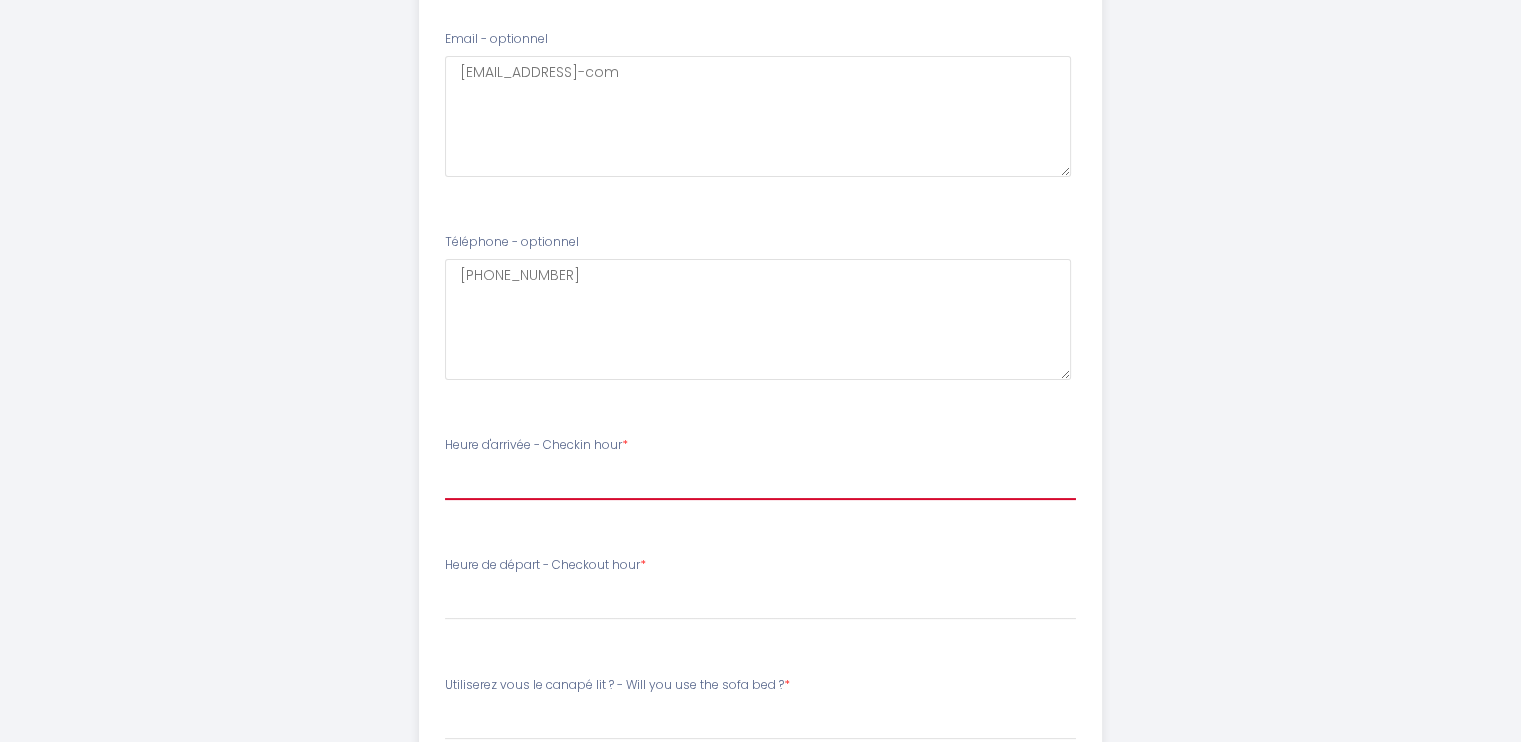 click on "16:00 16:30 17:00 17:30 18:00 18:30 19:00 19:30 20:00 20:30 21:00 21:30 22:00 22:30 23:00 23:30" at bounding box center (760, 481) 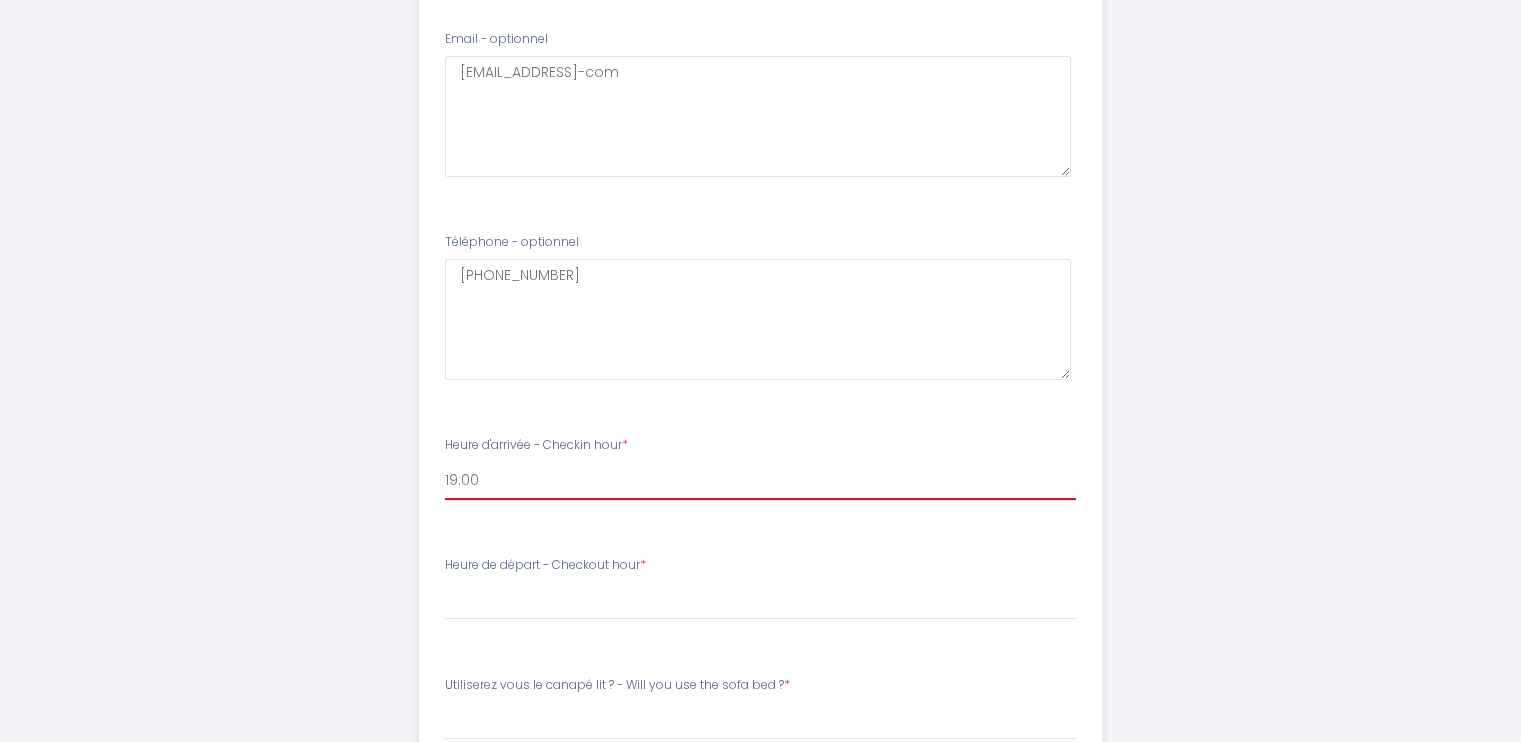click on "16:00 16:30 17:00 17:30 18:00 18:30 19:00 19:30 20:00 20:30 21:00 21:30 22:00 22:30 23:00 23:30" at bounding box center (760, 481) 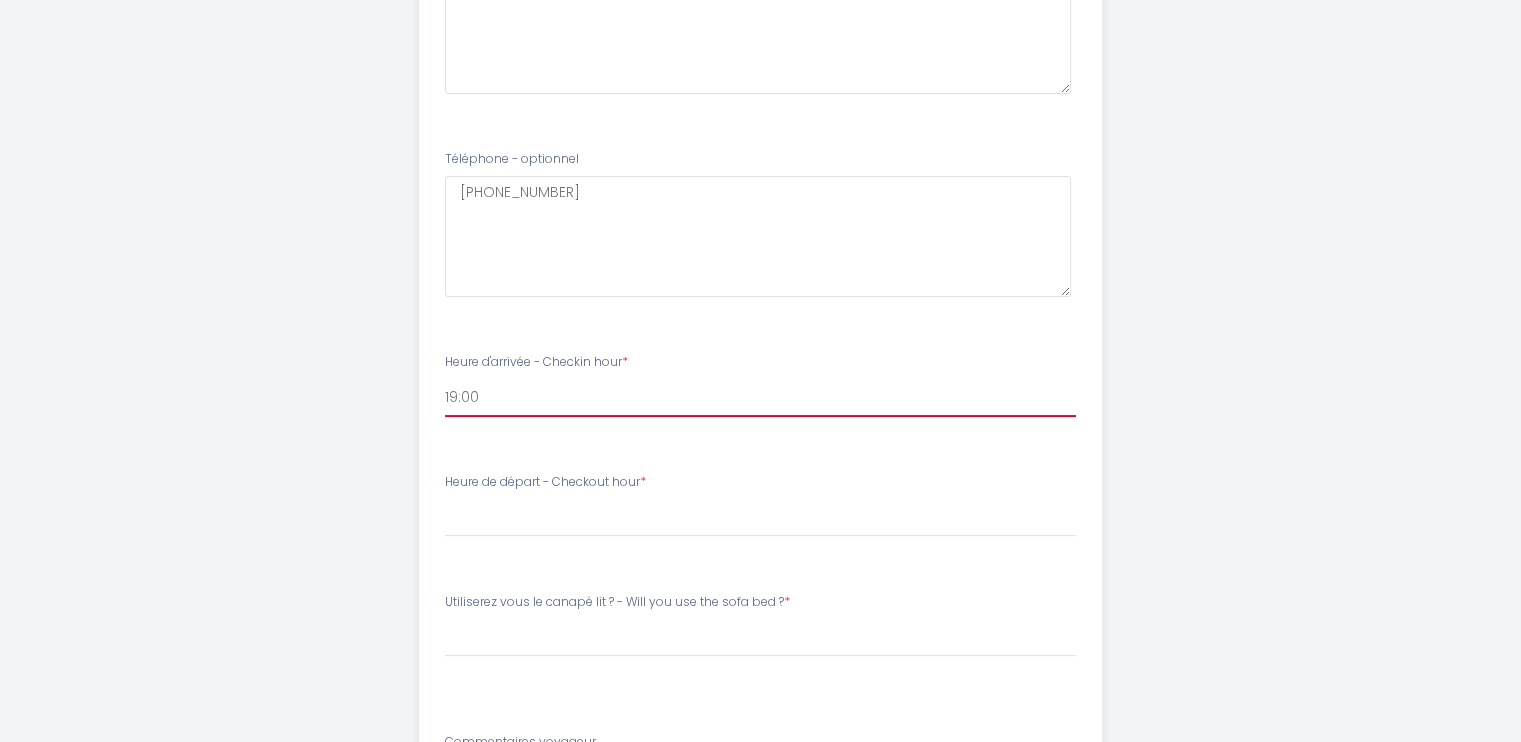 scroll, scrollTop: 500, scrollLeft: 0, axis: vertical 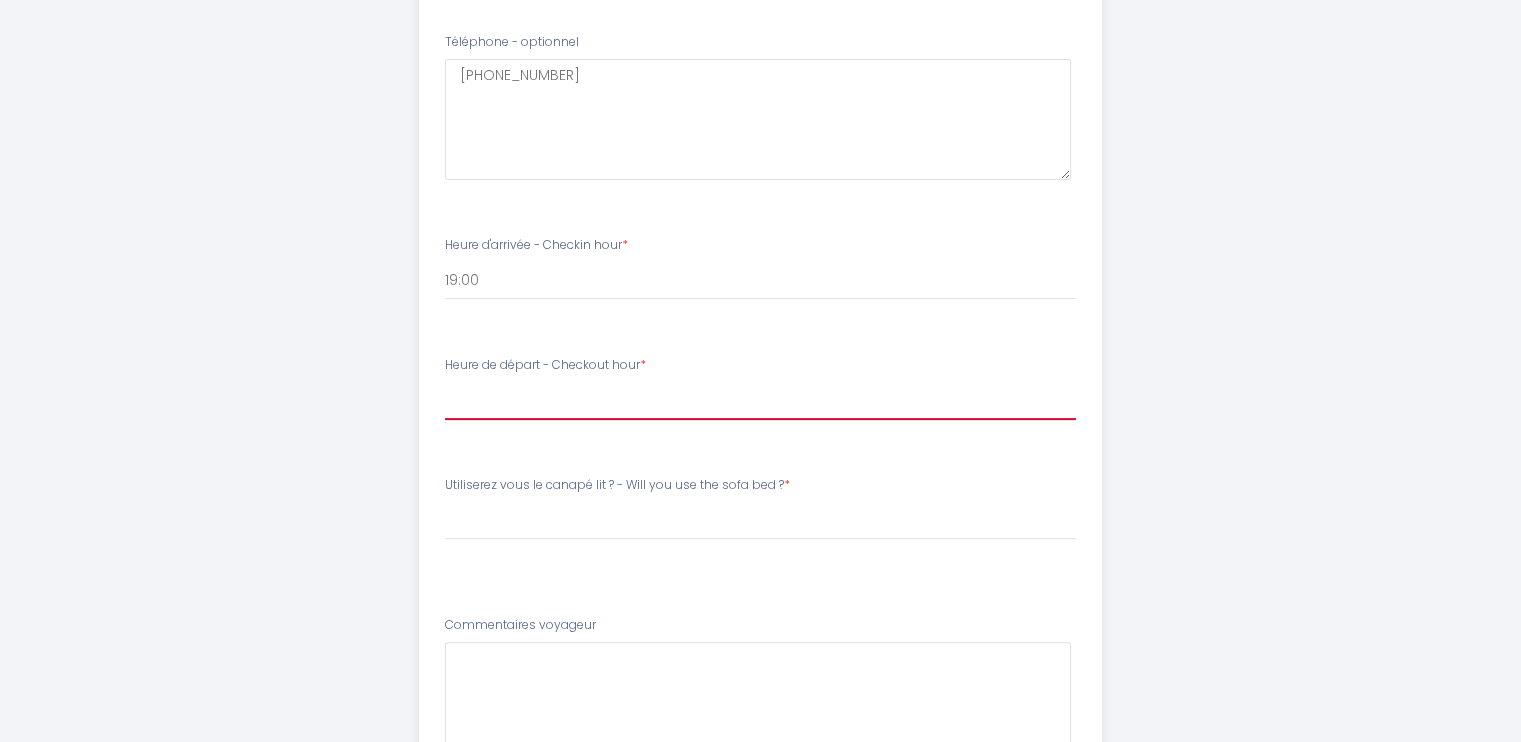 click on "00:00 00:30 01:00 01:30 02:00 02:30 03:00 03:30 04:00 04:30 05:00 05:30 06:00 06:30 07:00 07:30 08:00 08:30 09:00 09:30 10:00" at bounding box center [760, 401] 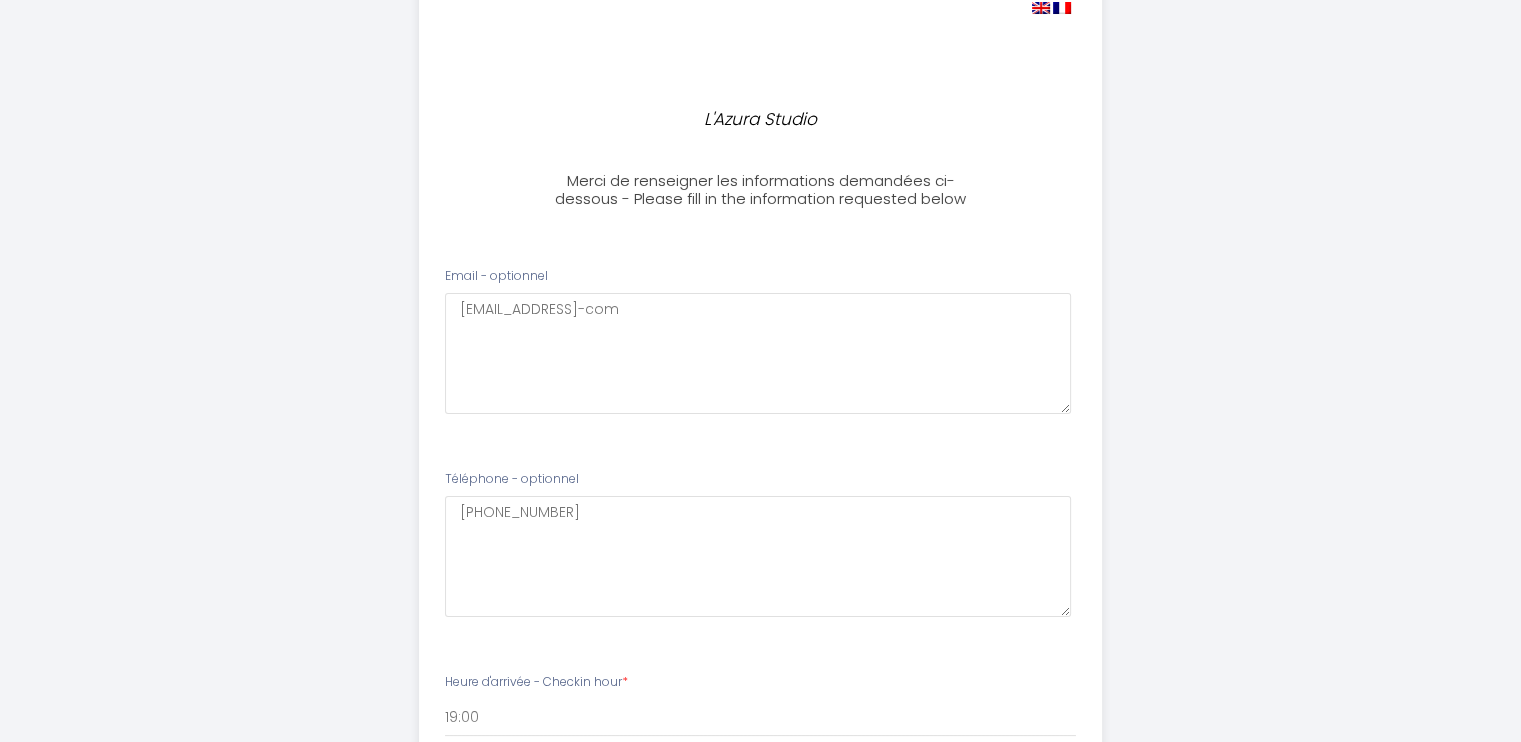 scroll, scrollTop: 0, scrollLeft: 0, axis: both 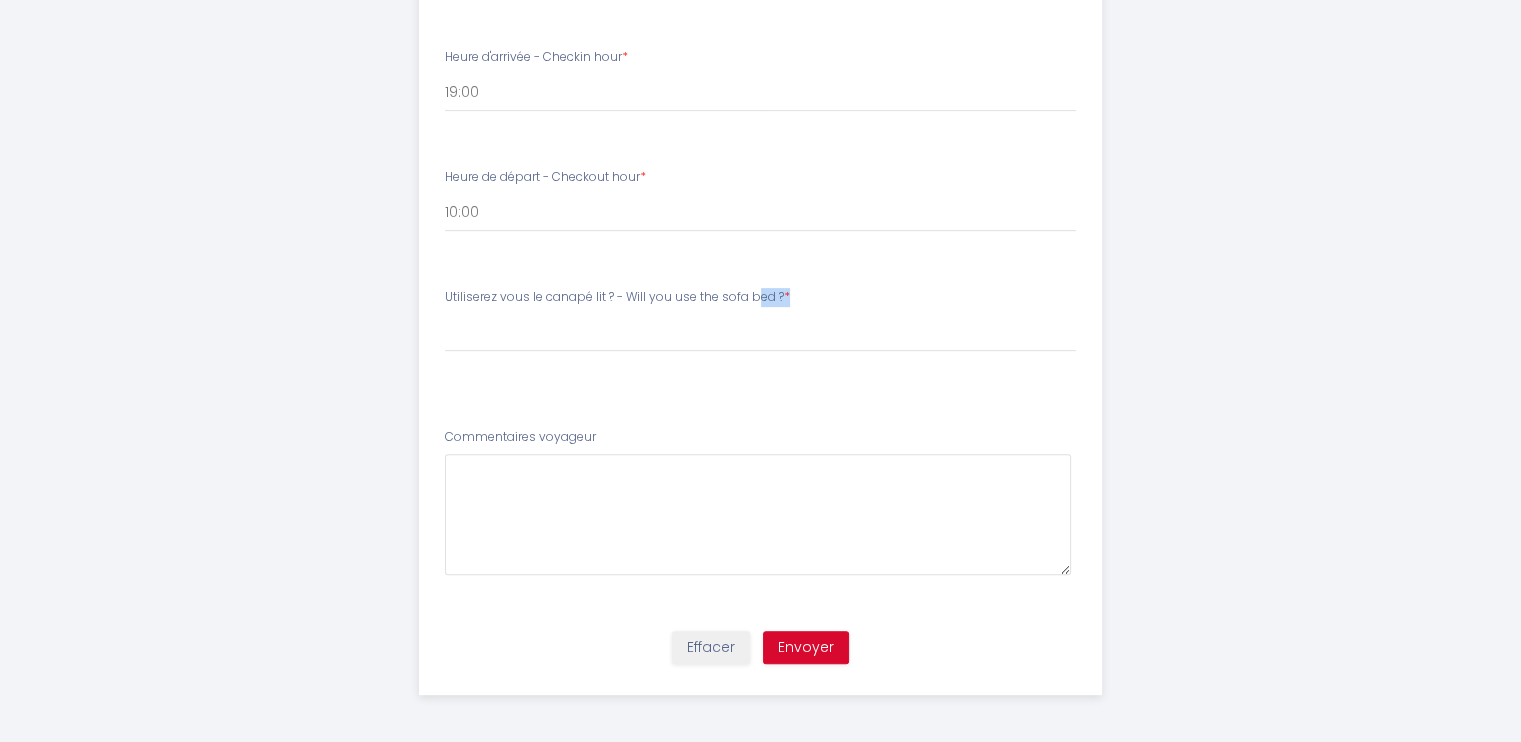 drag, startPoint x: 442, startPoint y: 289, endPoint x: 711, endPoint y: 312, distance: 269.98148 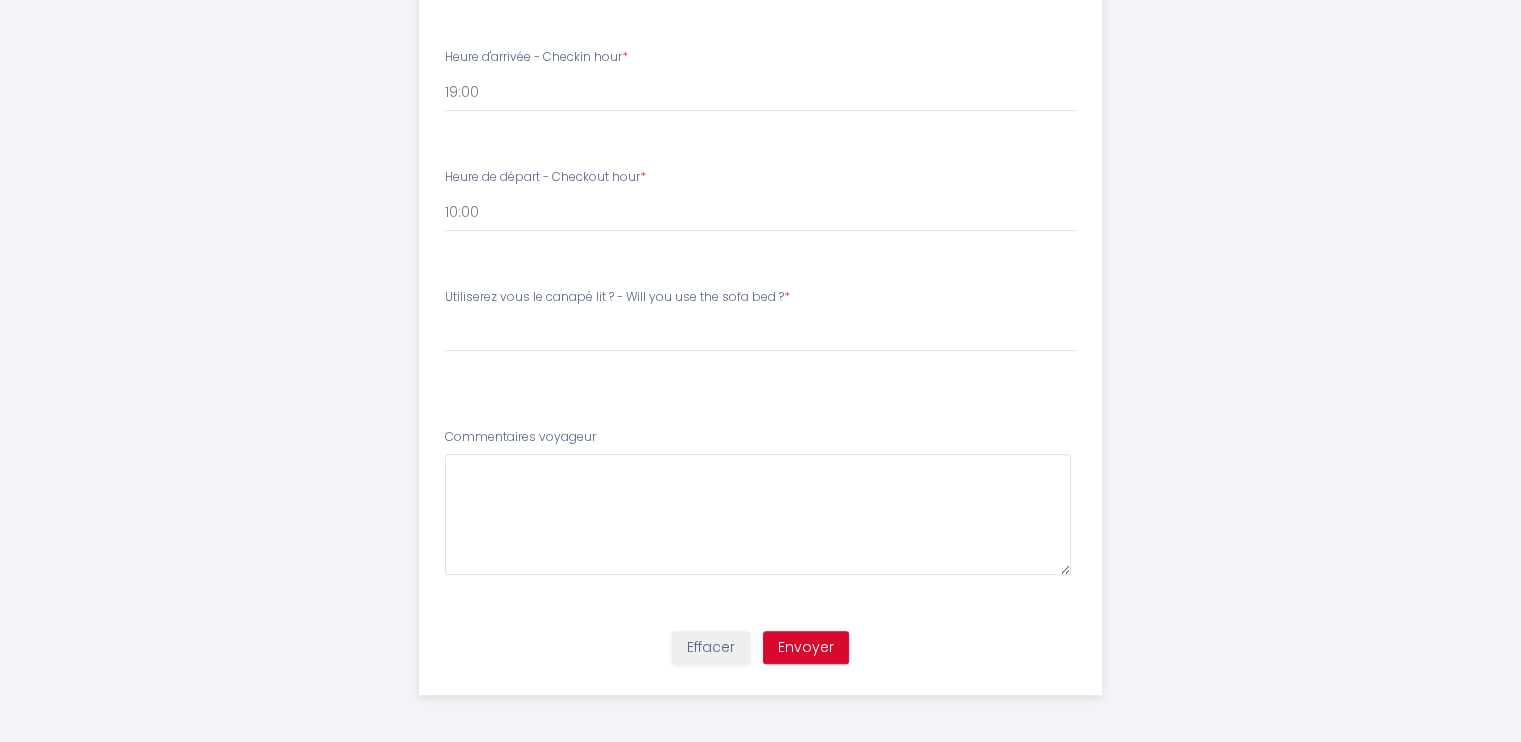 click on "Utiliserez vous le canapé lit ? - Will you use the sofa bed ?
*   Veuillez ChoisirUtiliserez vous le canapé lit ? - Will you use the sofa bed ?
1 seul lit double ➖ Only 1 double bed
2 lits (lit double & canapé-lit) ➖ 2 beds (1 double bed & 1 sofa bed)" at bounding box center (760, 340) 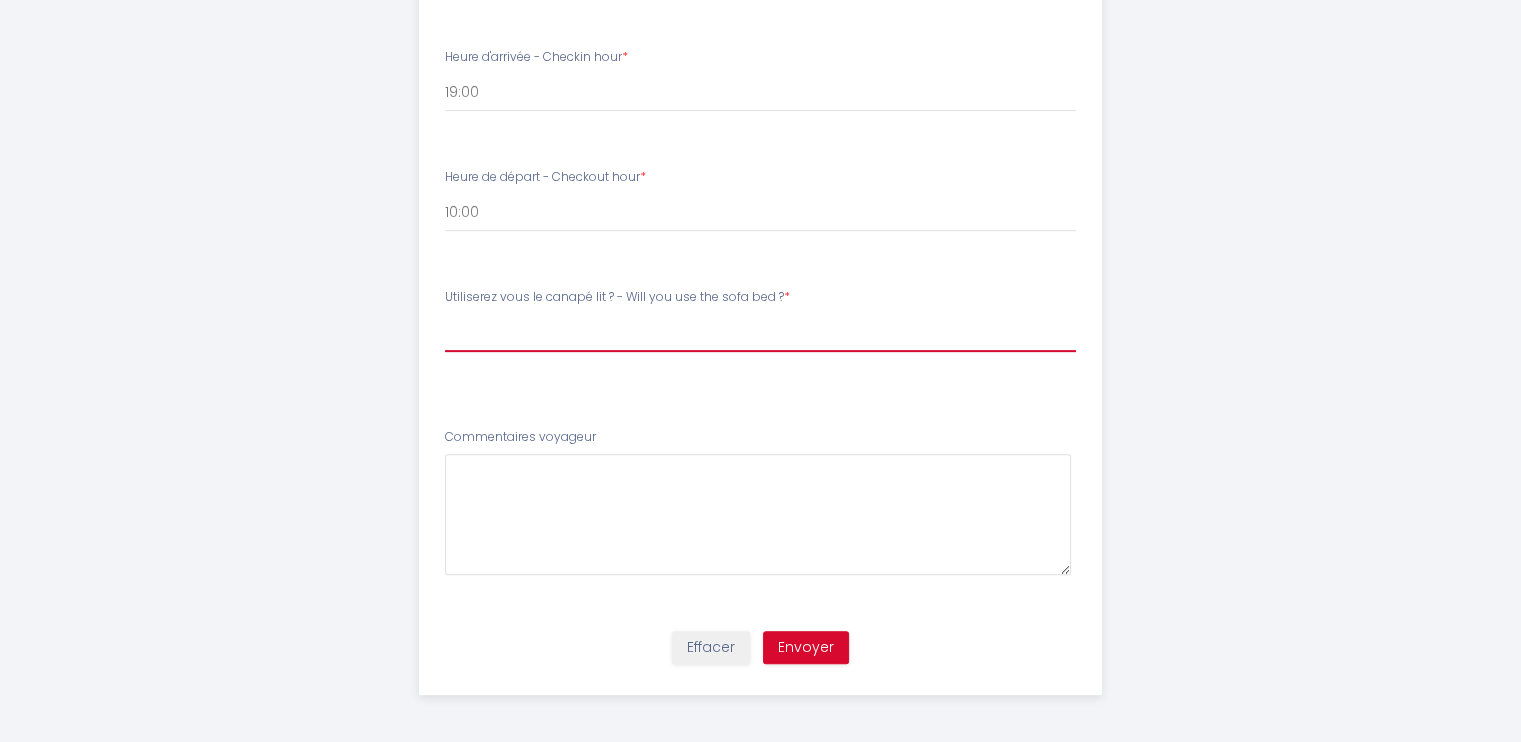 click on "Veuillez ChoisirUtiliserez vous le canapé lit ? - Will you use the sofa bed ?
1 seul lit double ➖ Only 1 double bed
2 lits (lit double & canapé-lit) ➖ 2 beds (1 double bed & 1 sofa bed)" at bounding box center [760, 333] 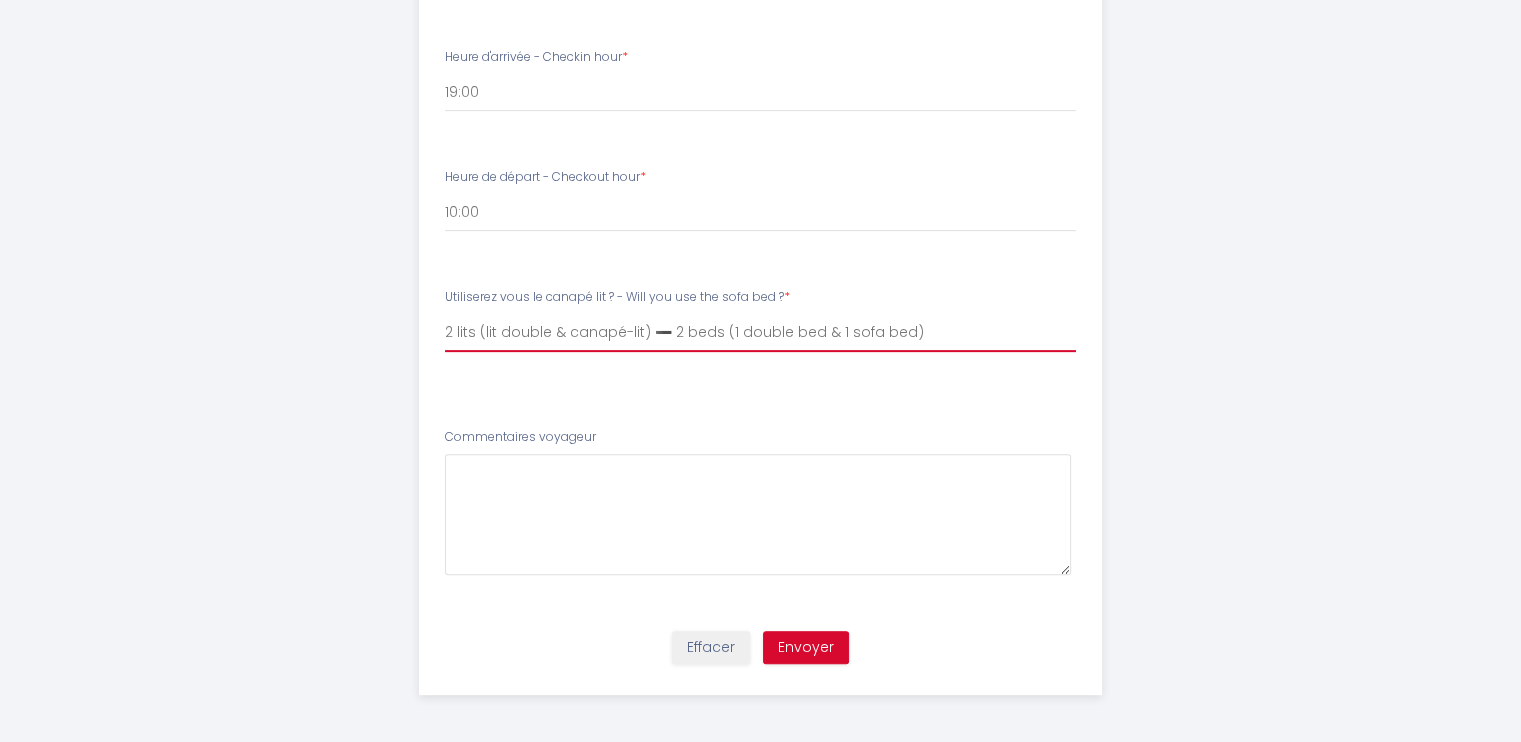click on "Veuillez ChoisirUtiliserez vous le canapé lit ? - Will you use the sofa bed ?
1 seul lit double ➖ Only 1 double bed
2 lits (lit double & canapé-lit) ➖ 2 beds (1 double bed & 1 sofa bed)" at bounding box center [760, 333] 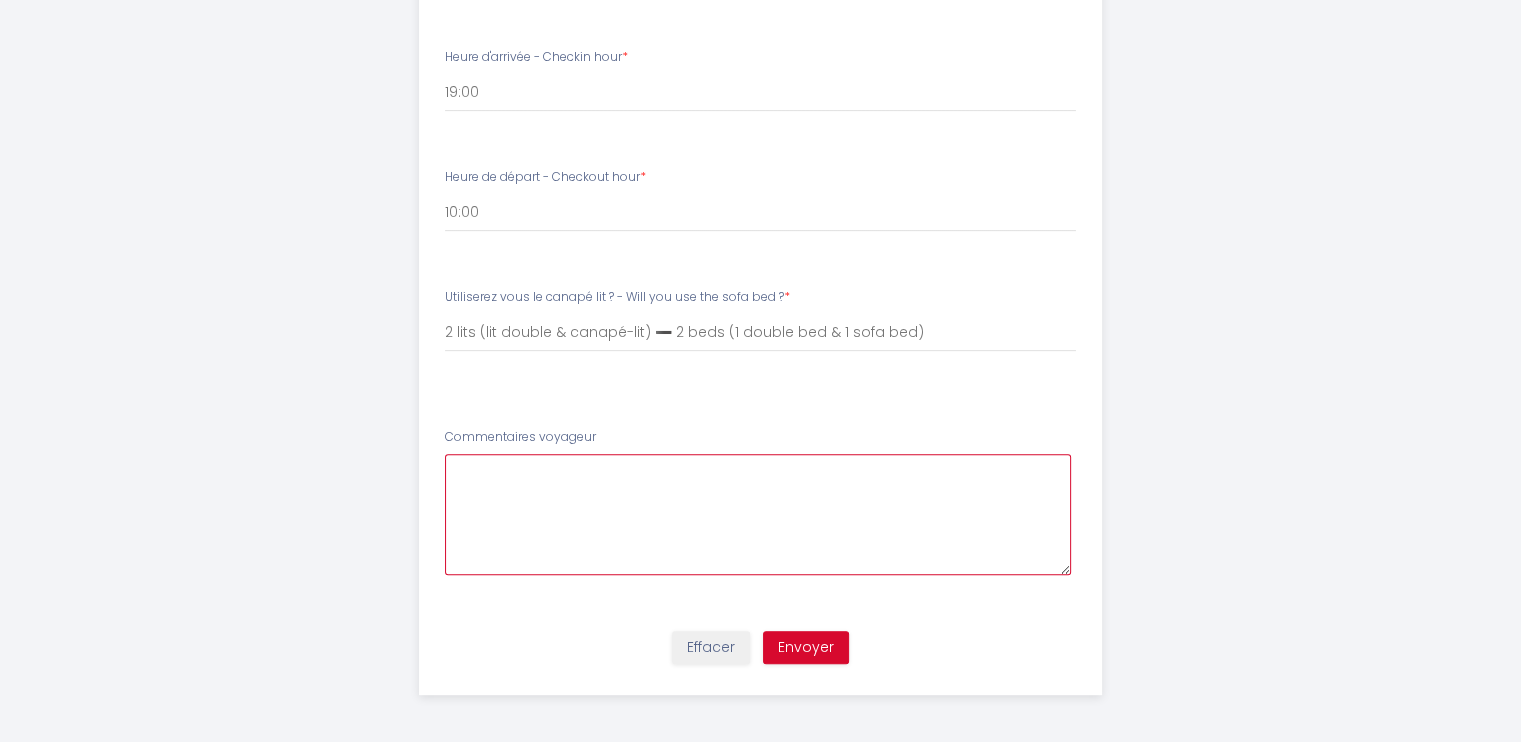 click at bounding box center [758, 514] 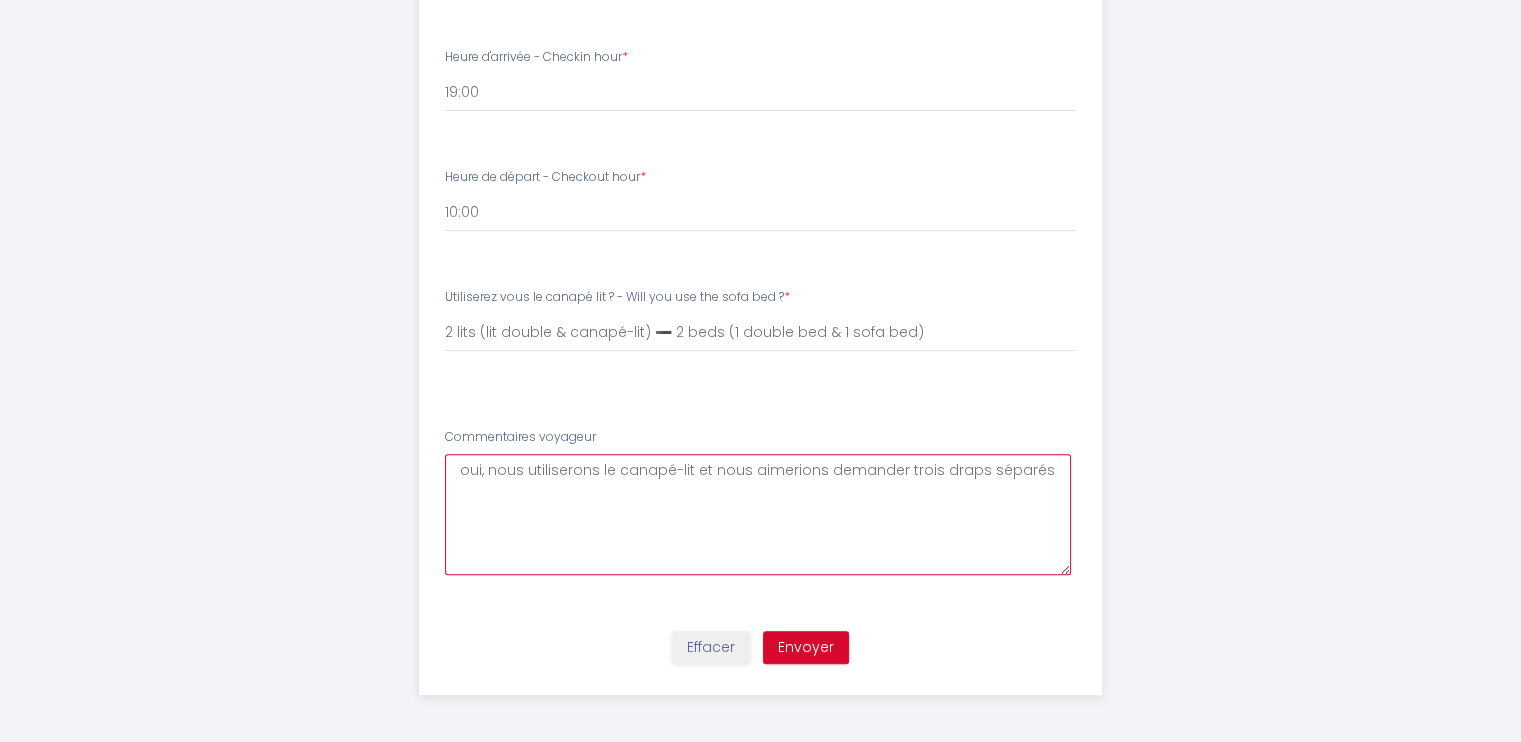 drag, startPoint x: 717, startPoint y: 462, endPoint x: 443, endPoint y: 475, distance: 274.30823 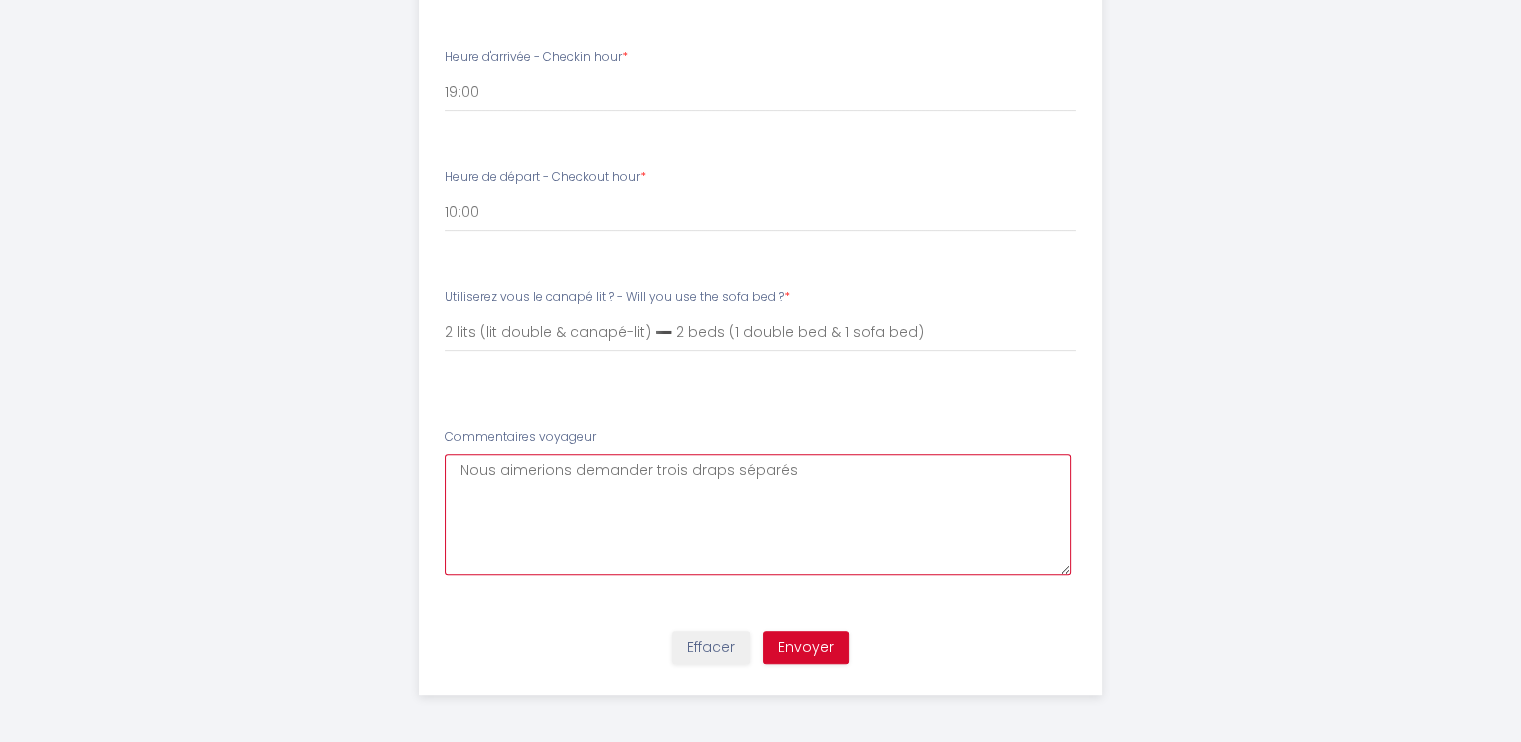click on "Nous aimerions demander trois draps séparés" at bounding box center (758, 514) 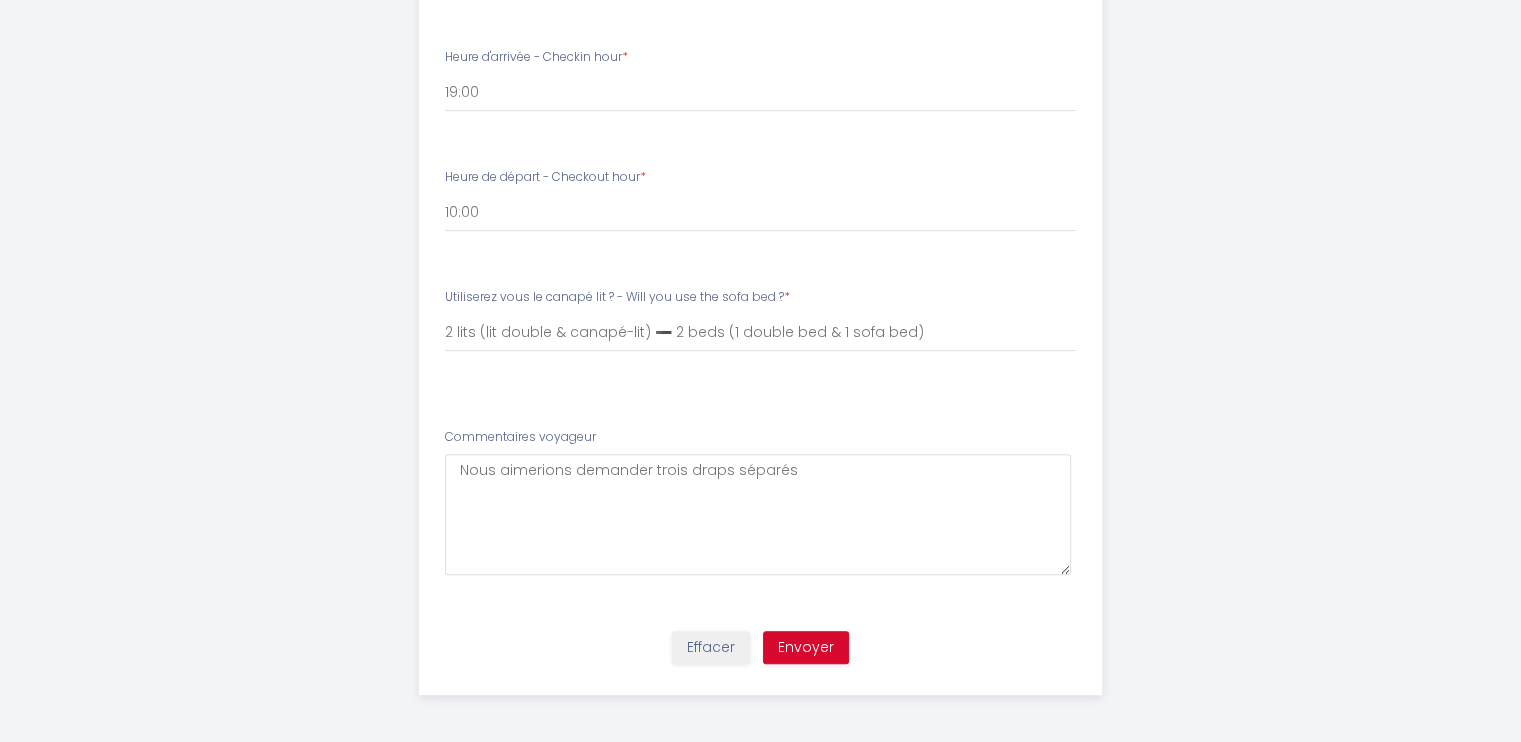 click on "Utiliserez vous le canapé lit ? - Will you use the sofa bed ?
*   Veuillez ChoisirUtiliserez vous le canapé lit ? - Will you use the sofa bed ?
1 seul lit double ➖ Only 1 double bed
2 lits (lit double & canapé-lit) ➖ 2 beds (1 double bed & 1 sofa bed)" at bounding box center [760, 340] 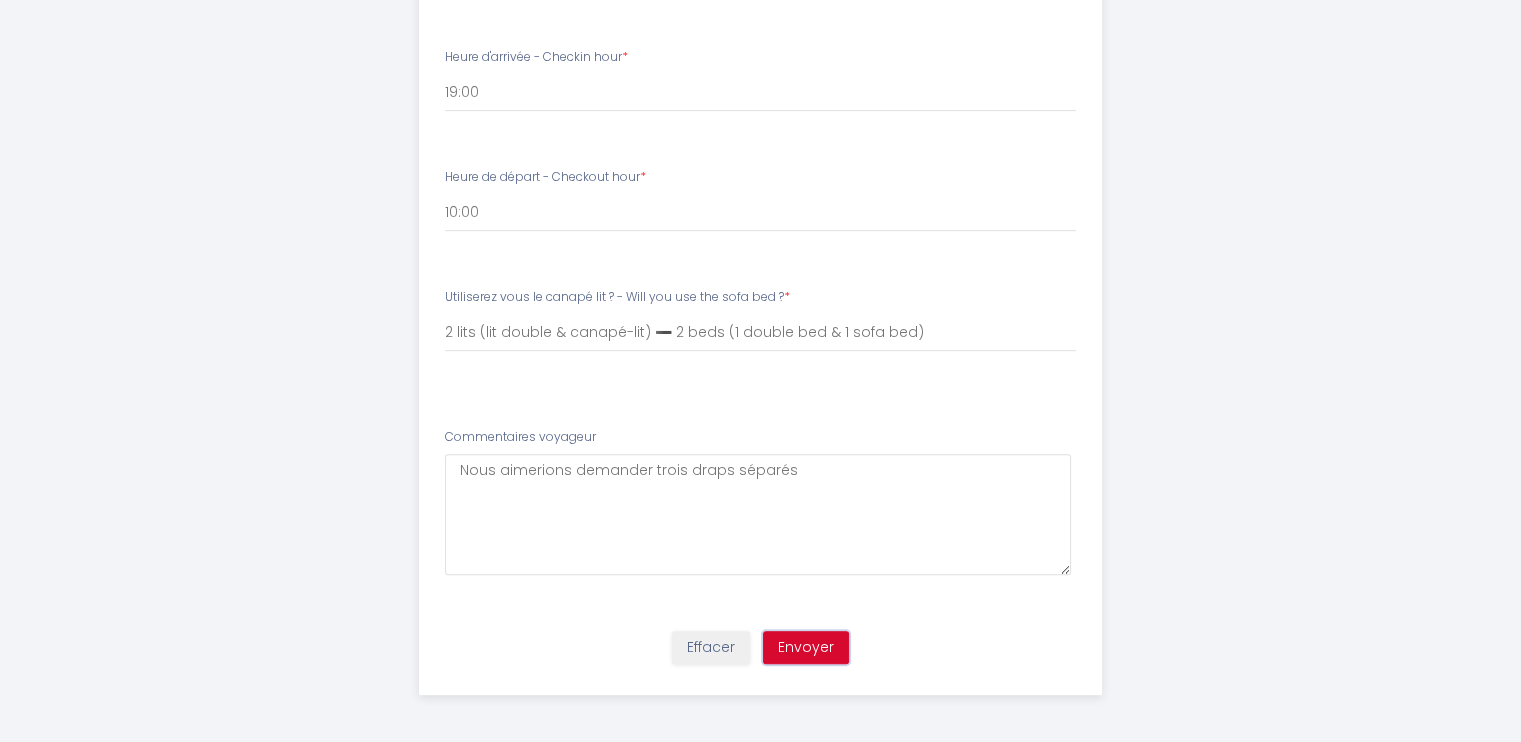 click on "Envoyer" at bounding box center (806, 648) 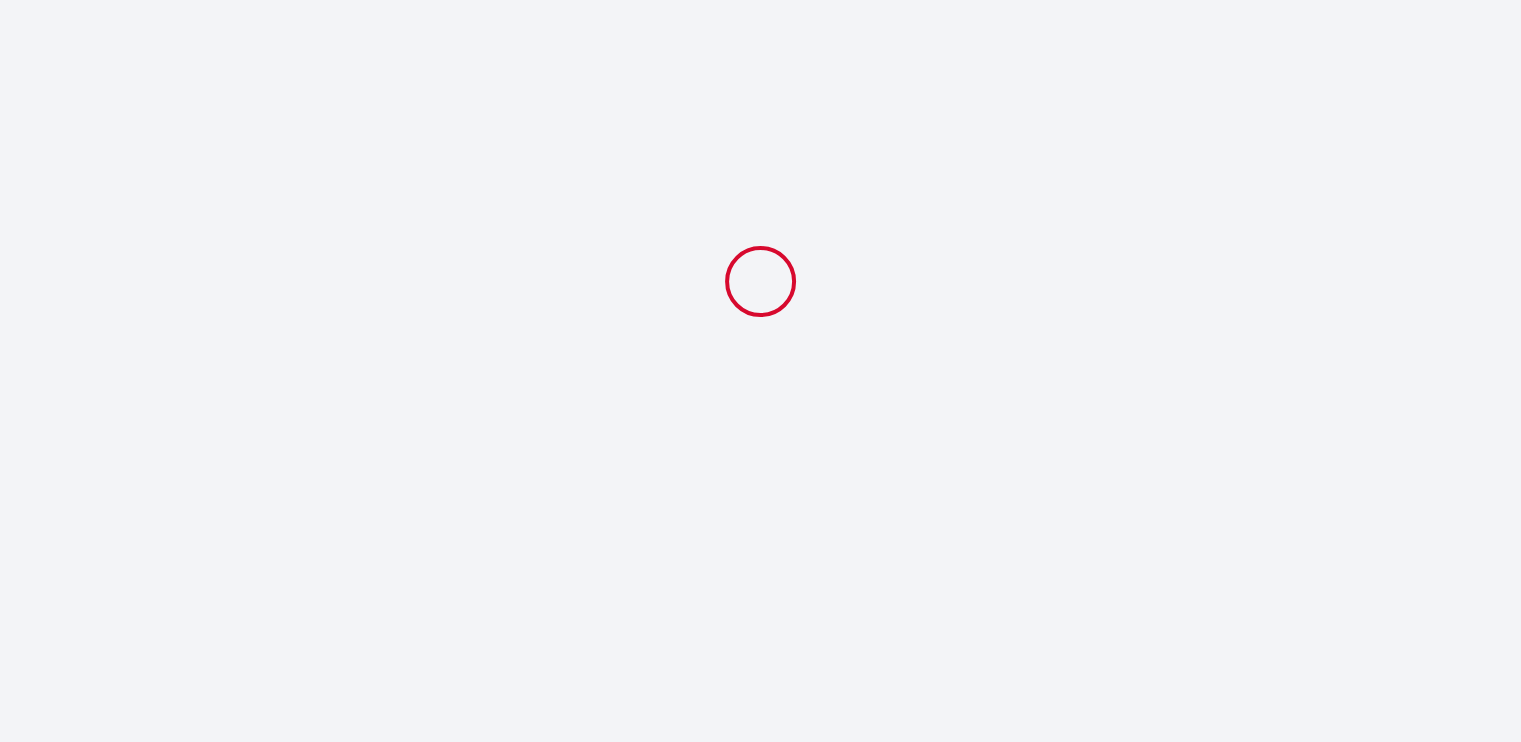 scroll, scrollTop: 0, scrollLeft: 0, axis: both 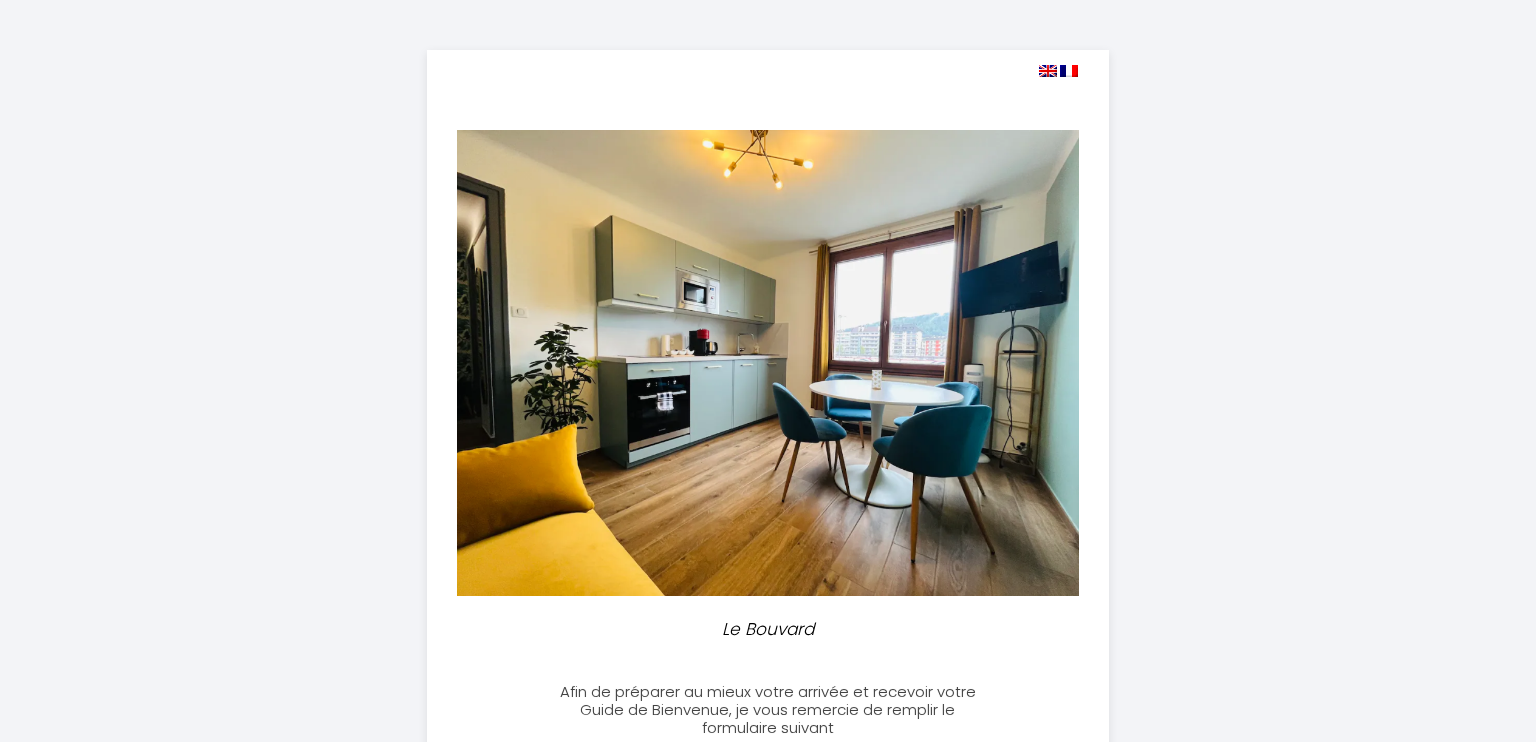 select 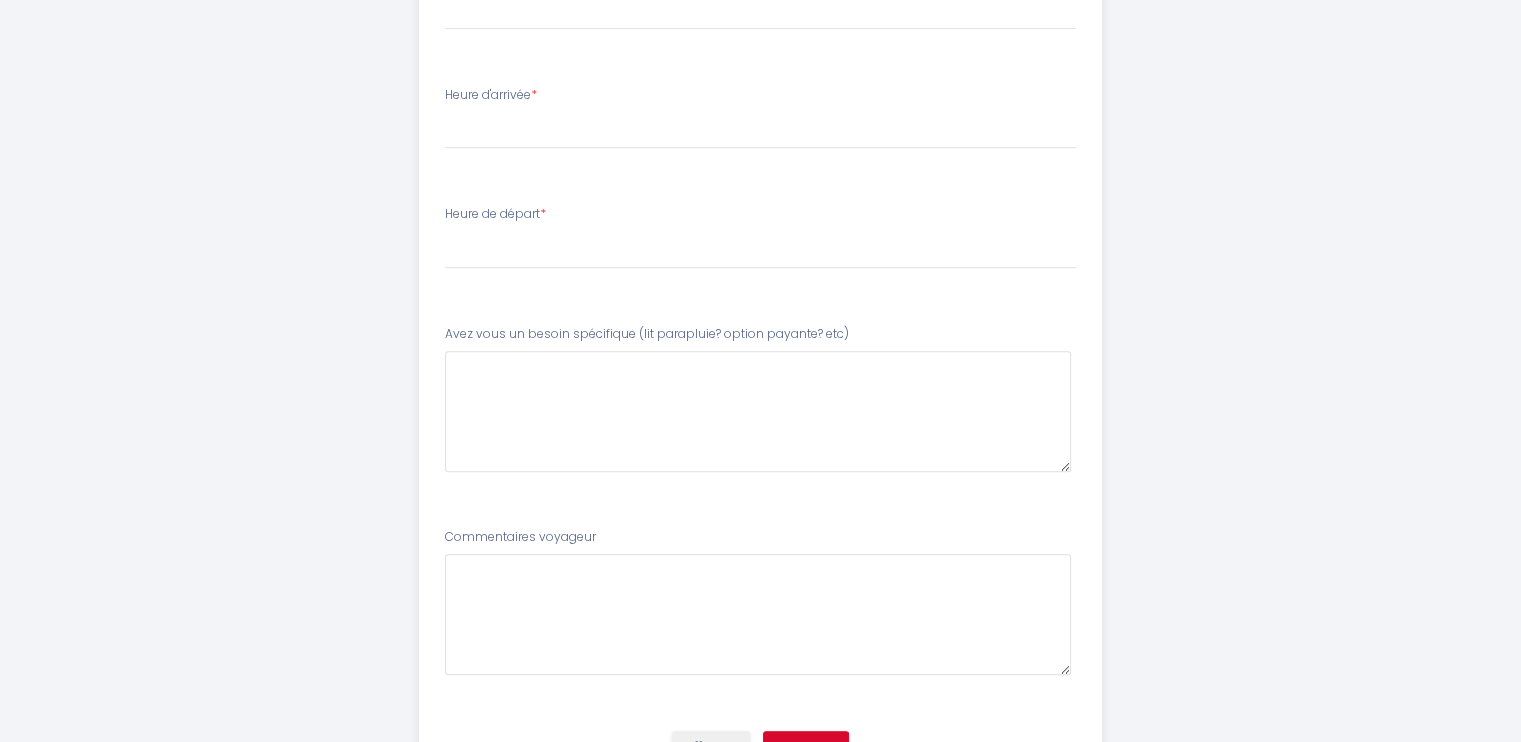 scroll, scrollTop: 948, scrollLeft: 0, axis: vertical 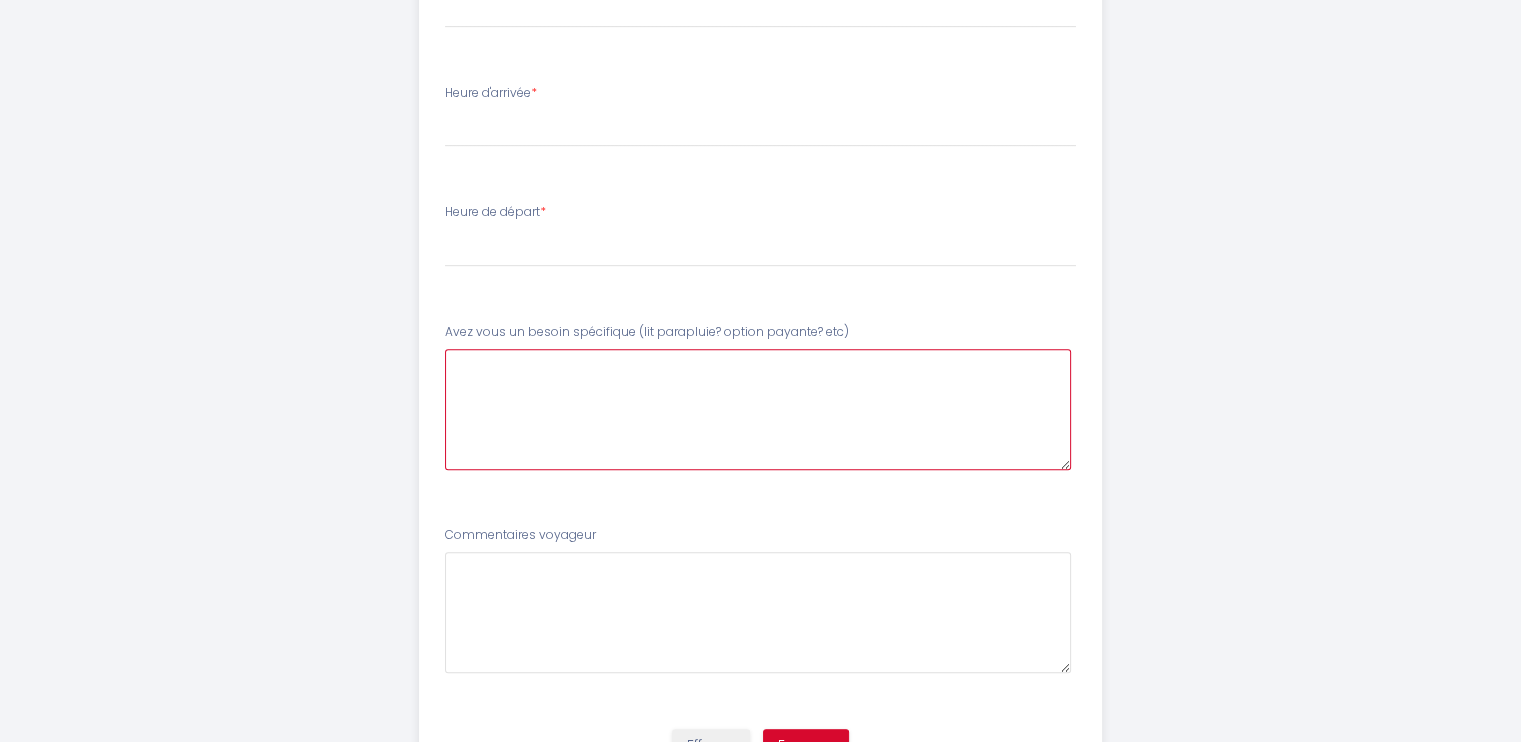 click at bounding box center (758, 409) 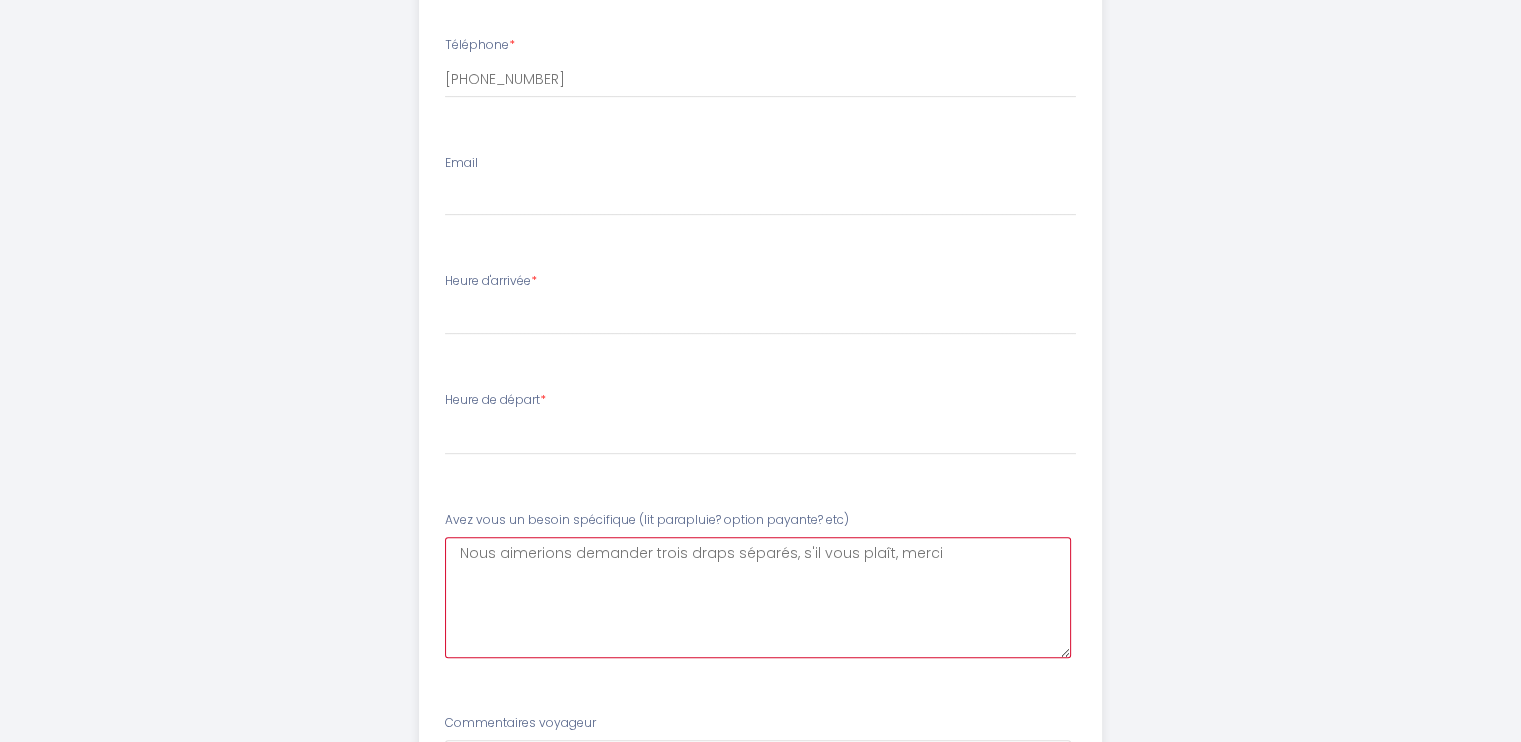 scroll, scrollTop: 748, scrollLeft: 0, axis: vertical 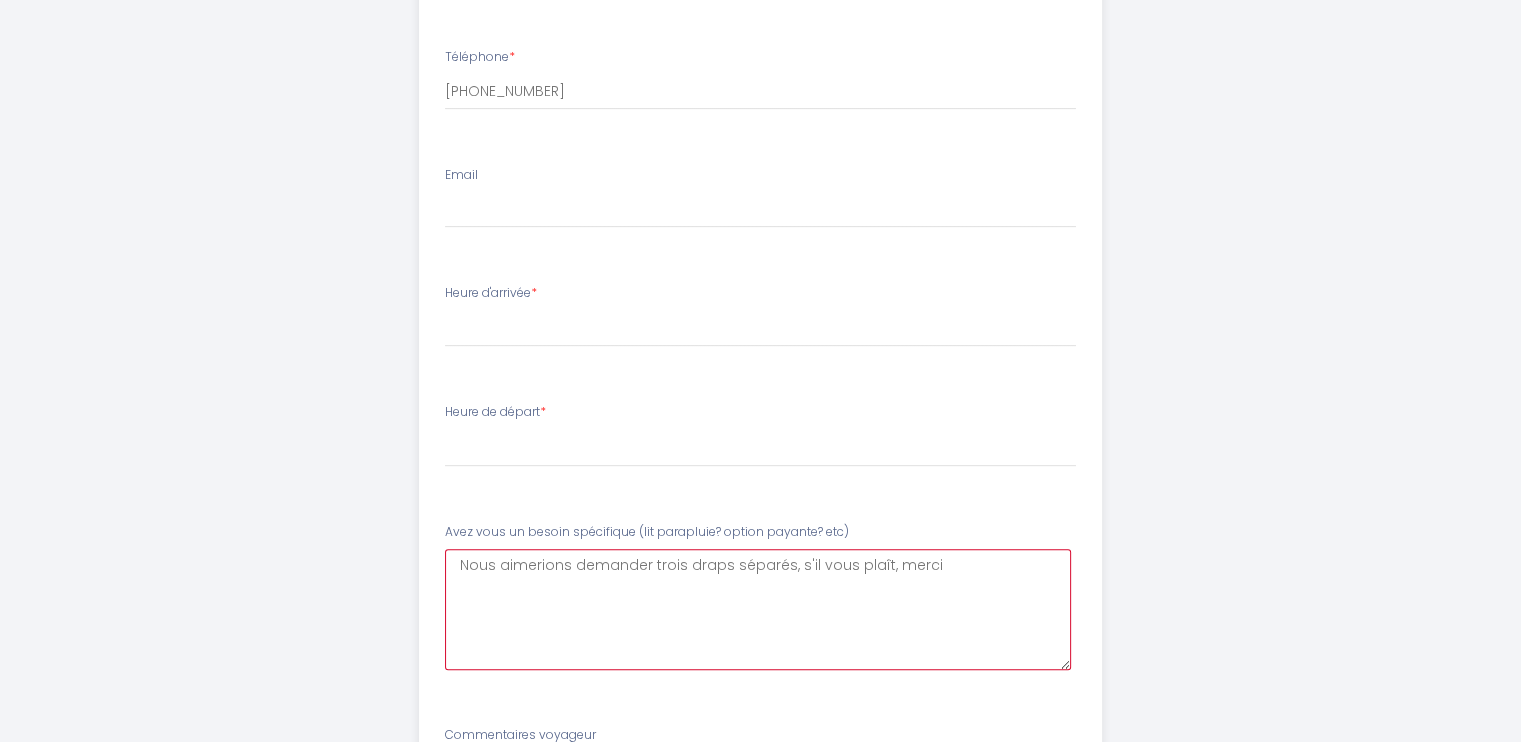 type on "Nous aimerions demander trois draps séparés, s'il vous plaît, merci" 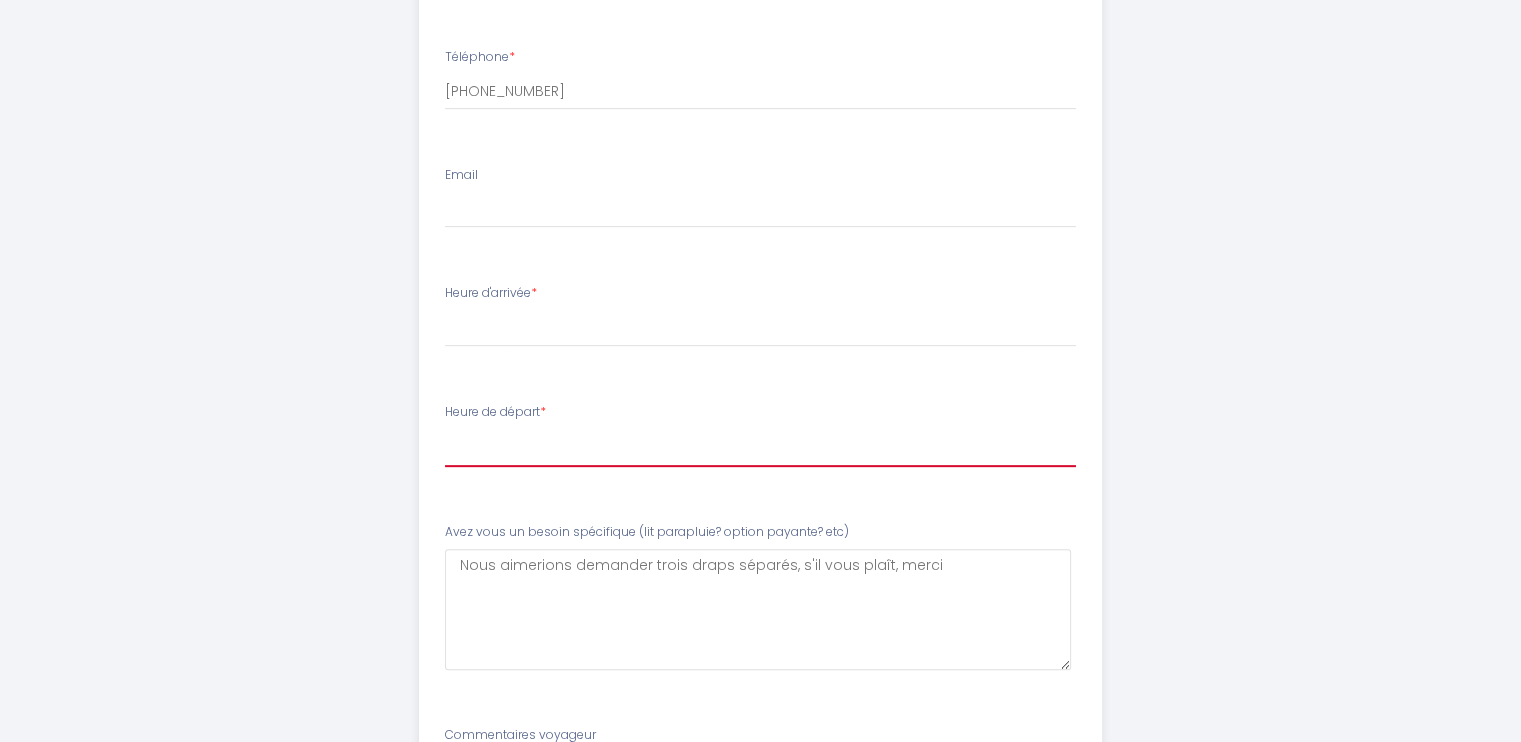 click on "00:00 00:30 01:00 01:30 02:00 02:30 03:00 03:30 04:00 04:30 05:00 05:30 06:00 06:30 07:00 07:30 08:00 08:30 09:00 09:30 10:00" at bounding box center [760, 448] 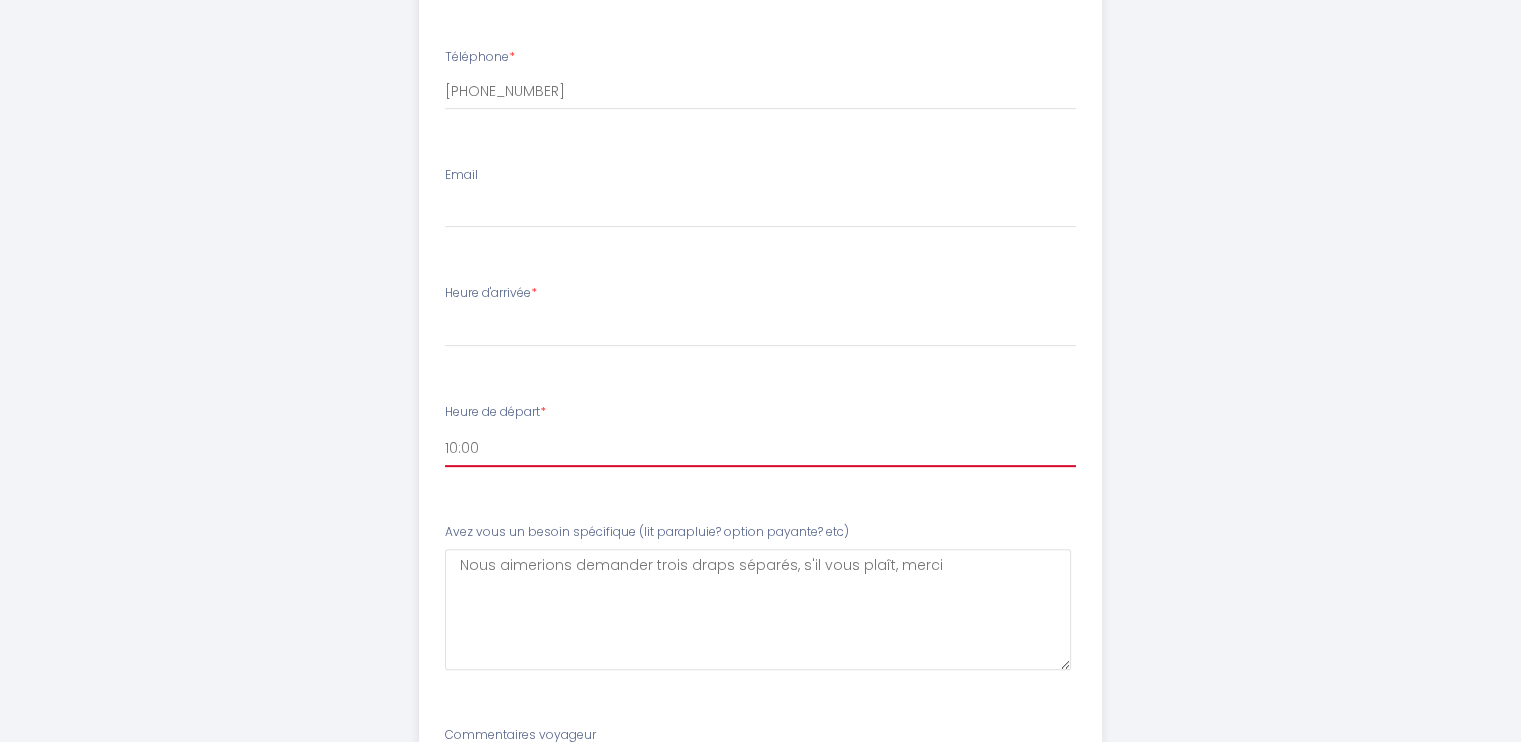 click on "00:00 00:30 01:00 01:30 02:00 02:30 03:00 03:30 04:00 04:30 05:00 05:30 06:00 06:30 07:00 07:30 08:00 08:30 09:00 09:30 10:00" at bounding box center (760, 448) 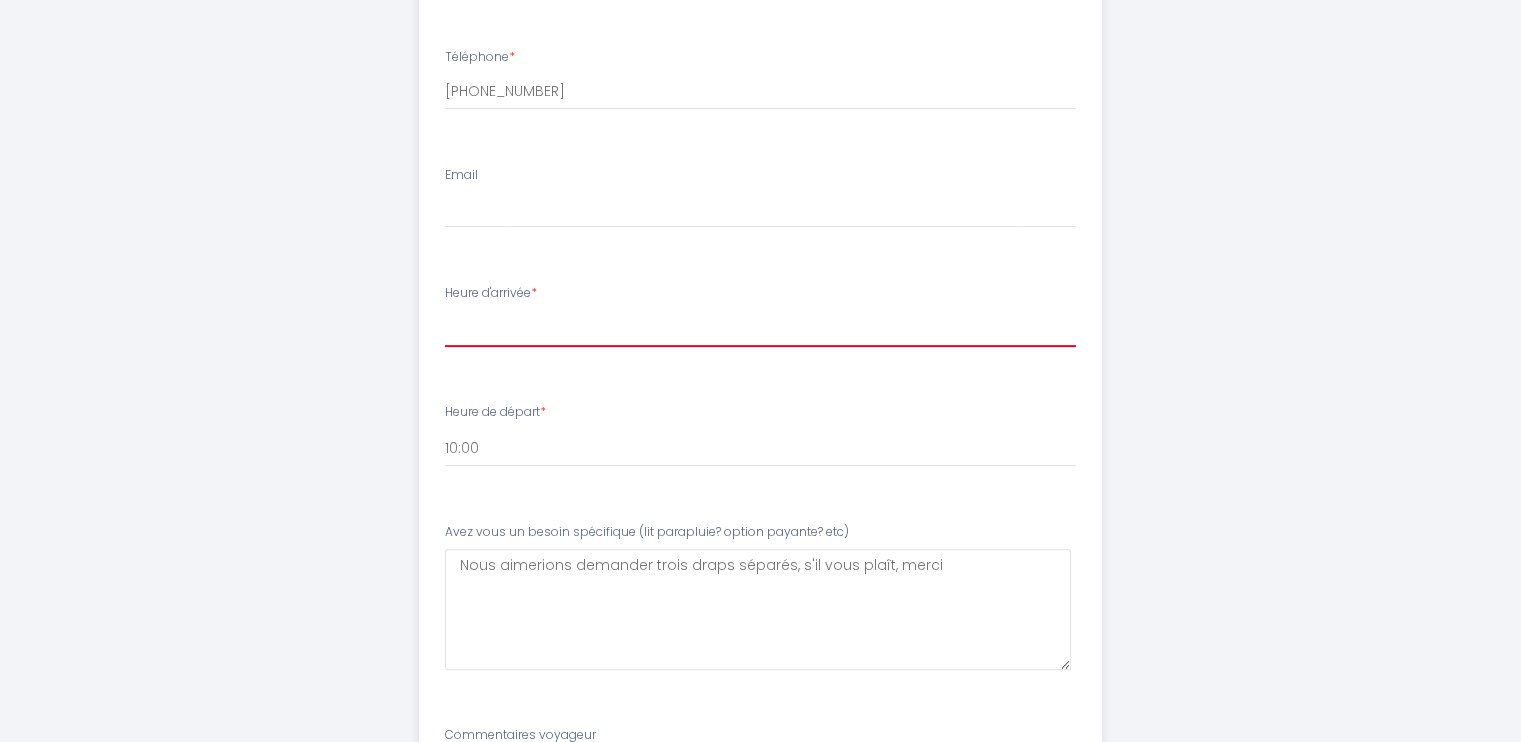 click on "16:00 16:30 17:00 17:30 18:00 18:30 19:00 19:30 20:00 20:30 21:00 21:30 22:00 22:30 23:00 23:30" at bounding box center (760, 328) 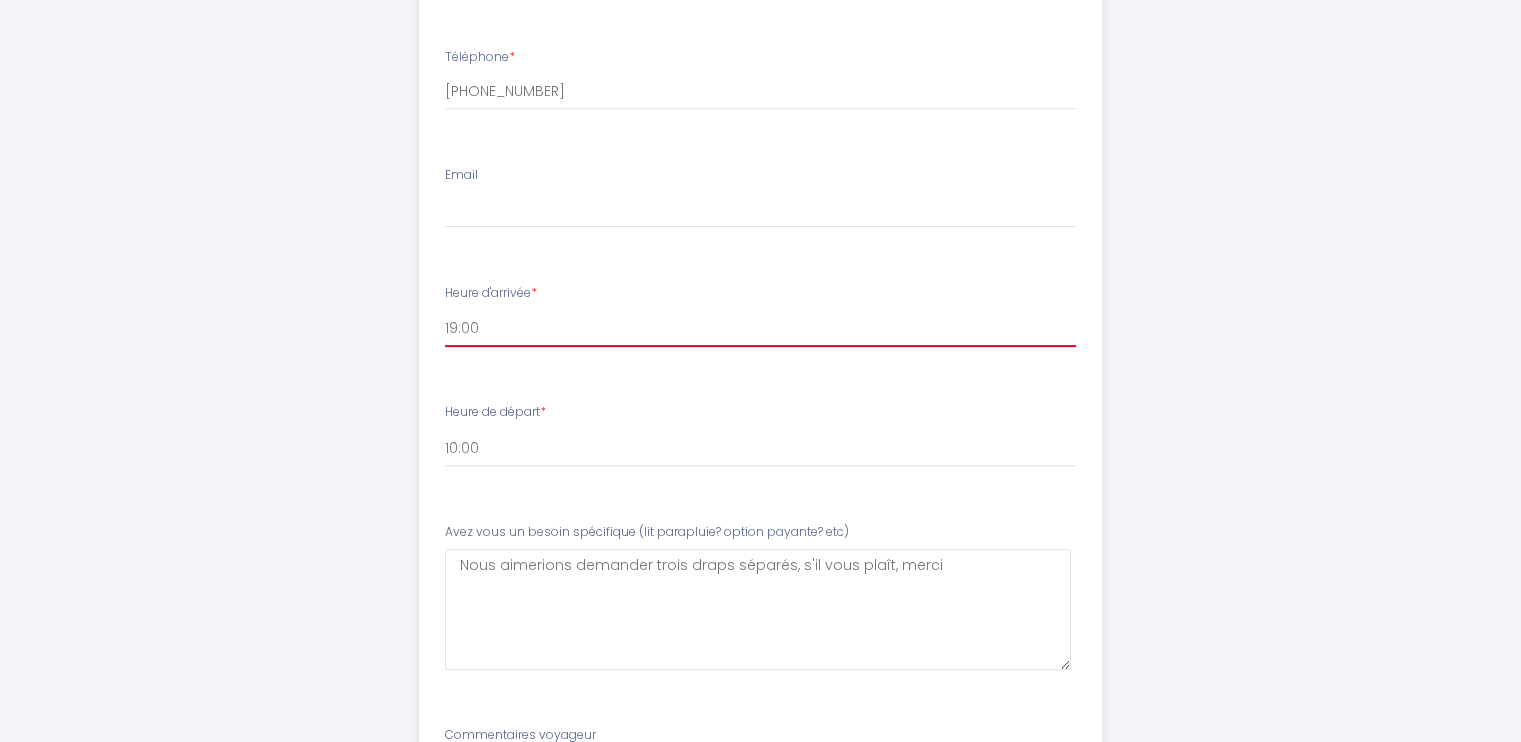 click on "16:00 16:30 17:00 17:30 18:00 18:30 19:00 19:30 20:00 20:30 21:00 21:30 22:00 22:30 23:00 23:30" at bounding box center (760, 328) 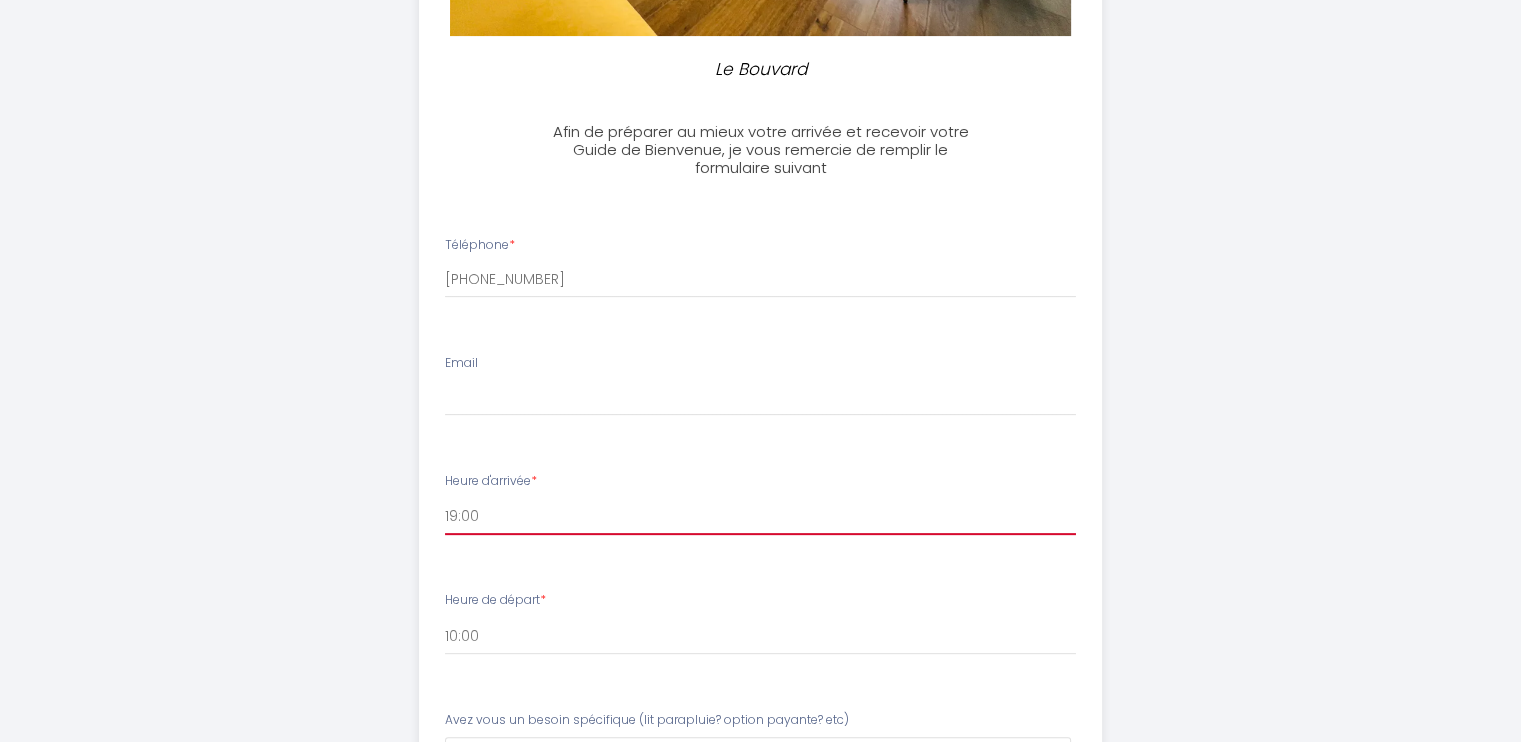 scroll, scrollTop: 548, scrollLeft: 0, axis: vertical 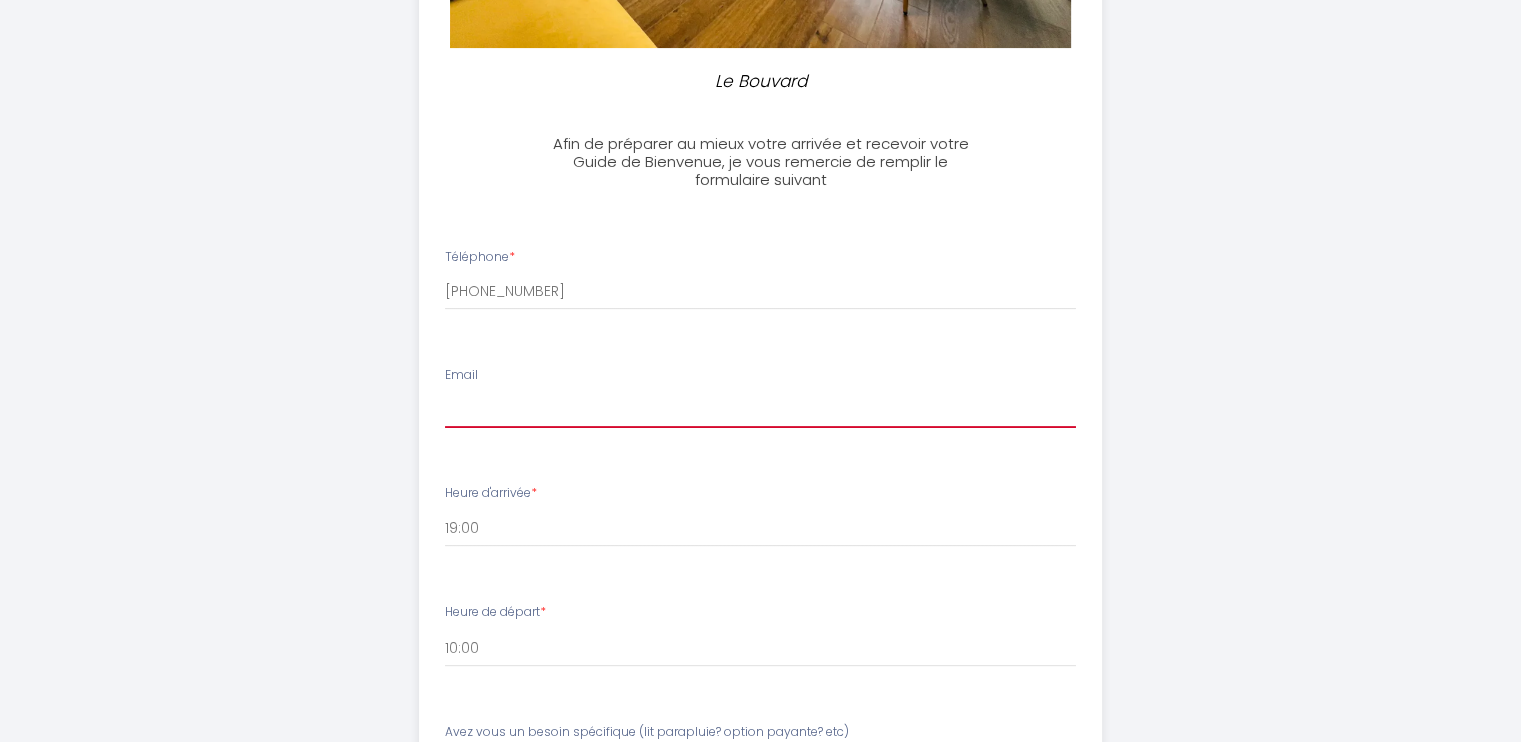 click on "Email" at bounding box center (760, 410) 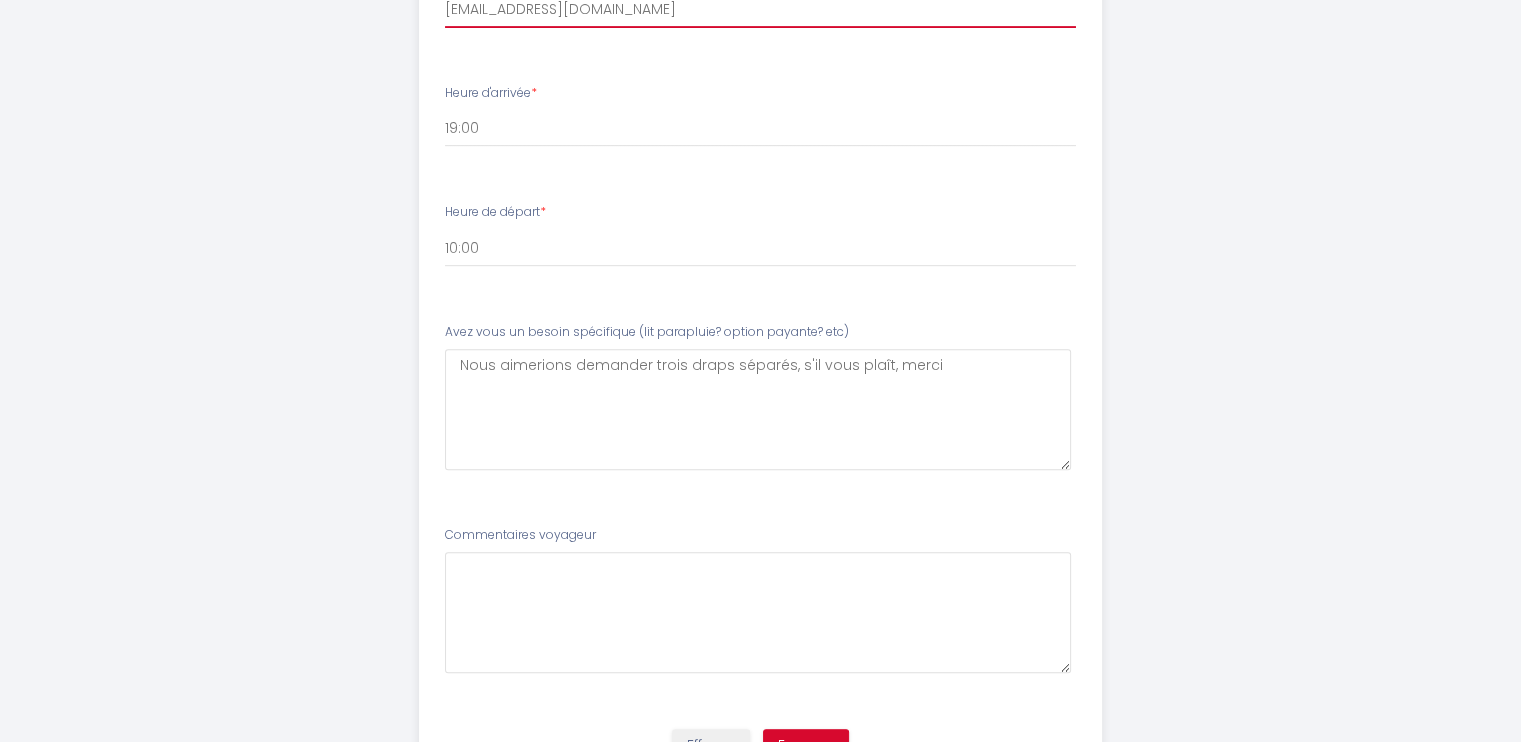 scroll, scrollTop: 1048, scrollLeft: 0, axis: vertical 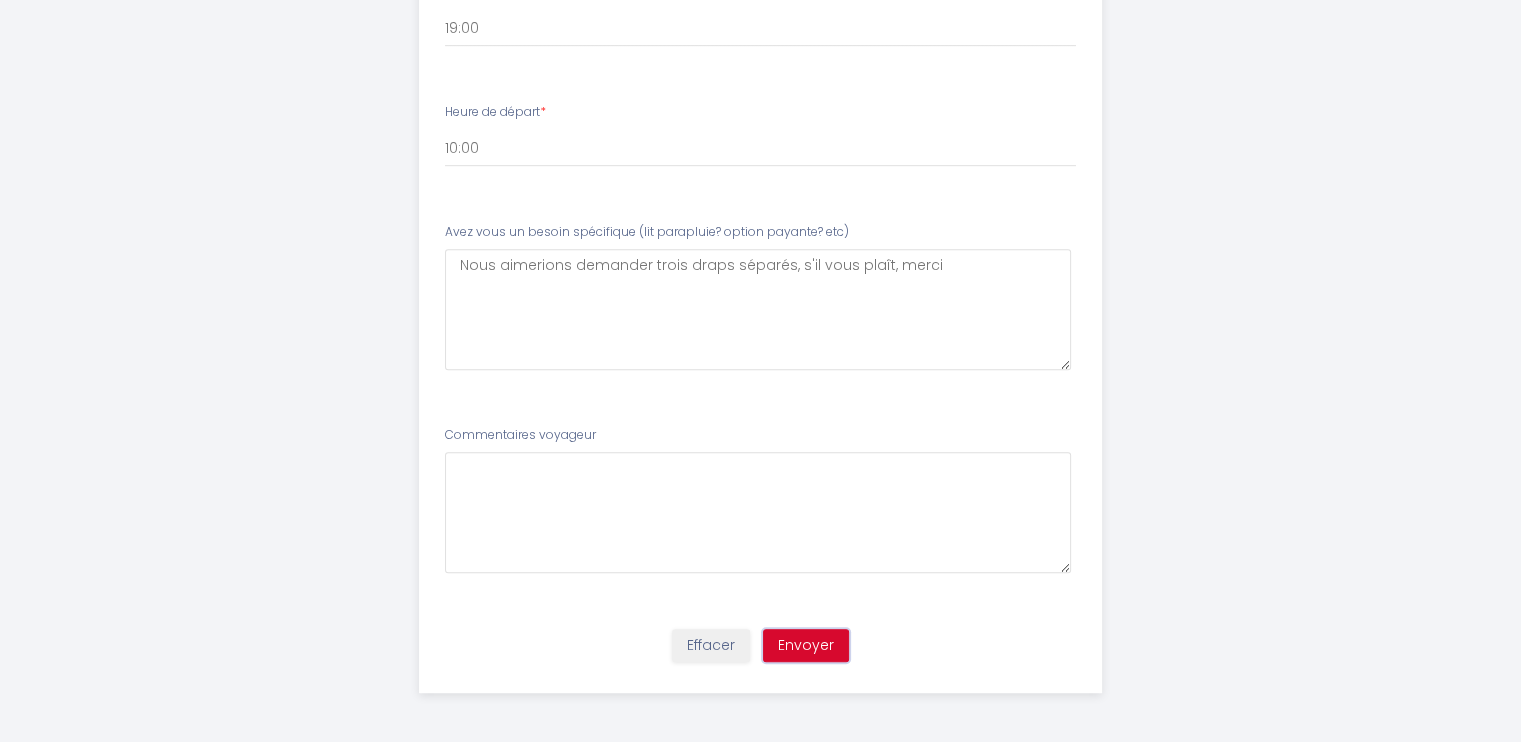 click on "Envoyer" at bounding box center [806, 646] 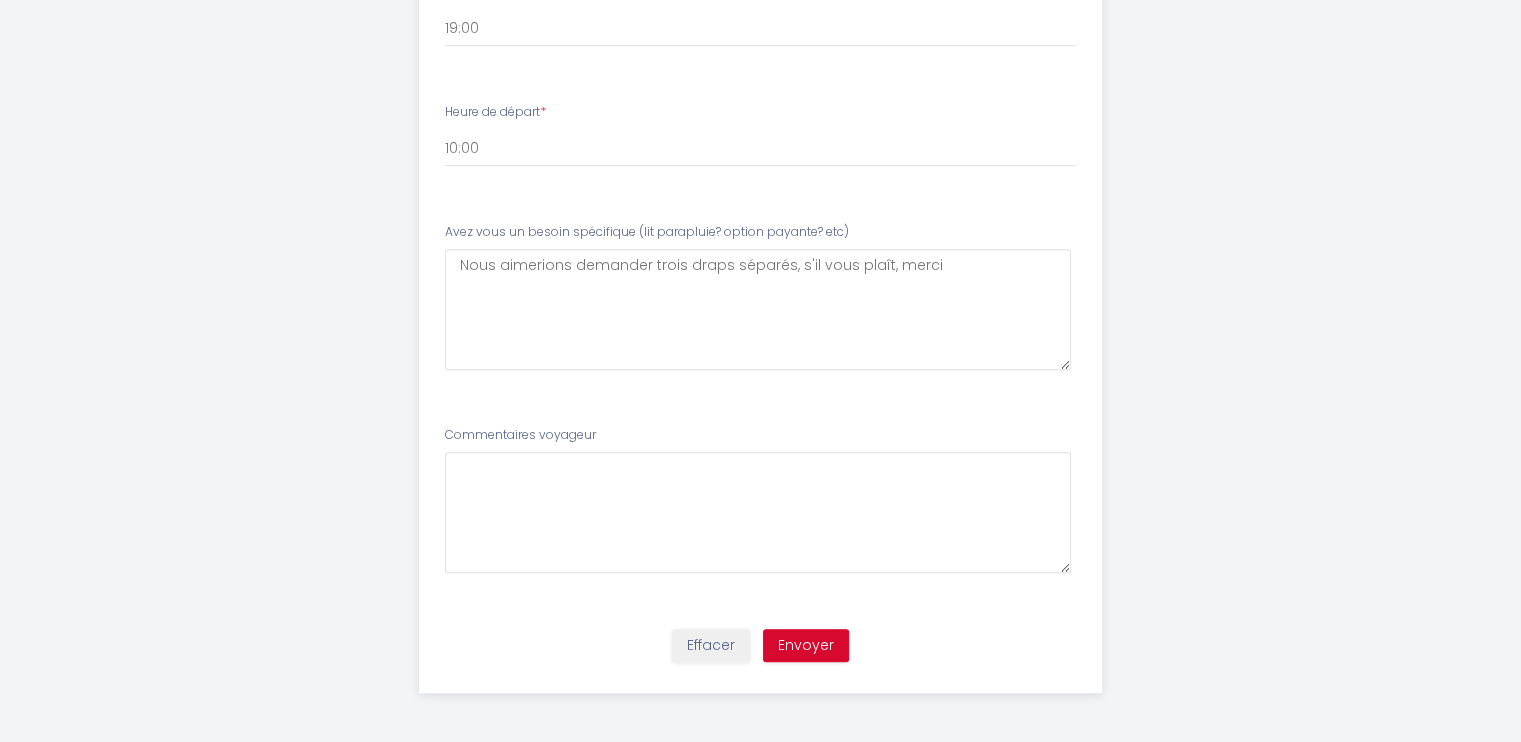 scroll, scrollTop: 0, scrollLeft: 0, axis: both 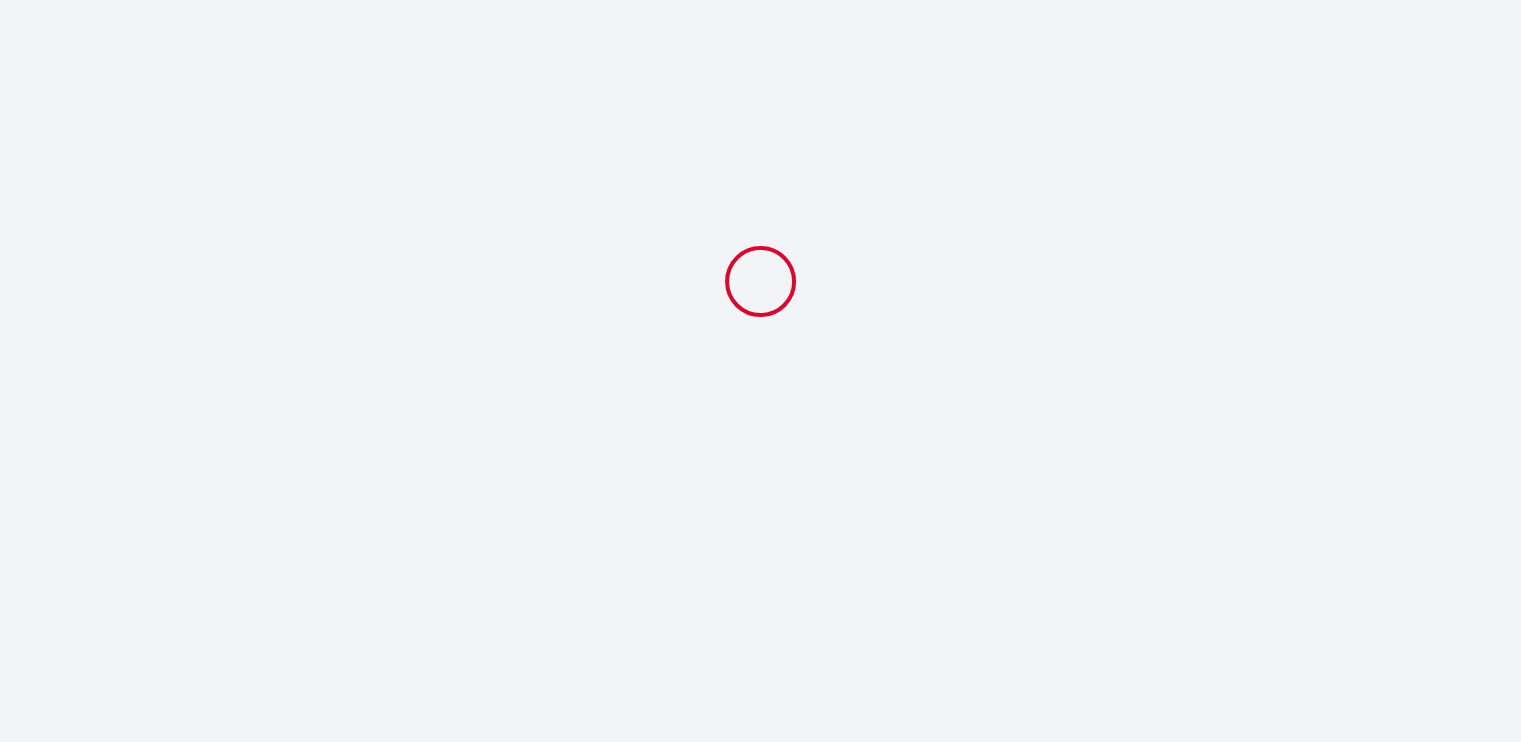 select on "19:00" 